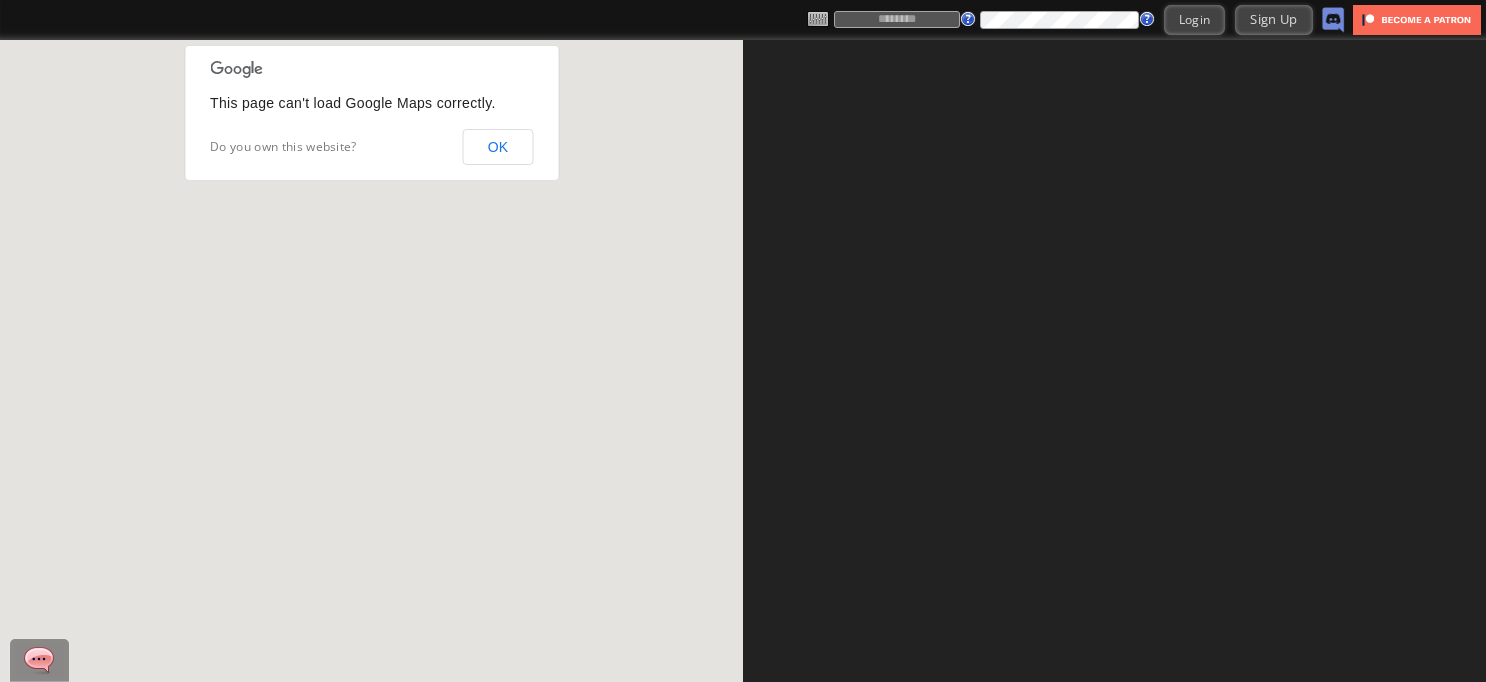 scroll, scrollTop: 0, scrollLeft: 0, axis: both 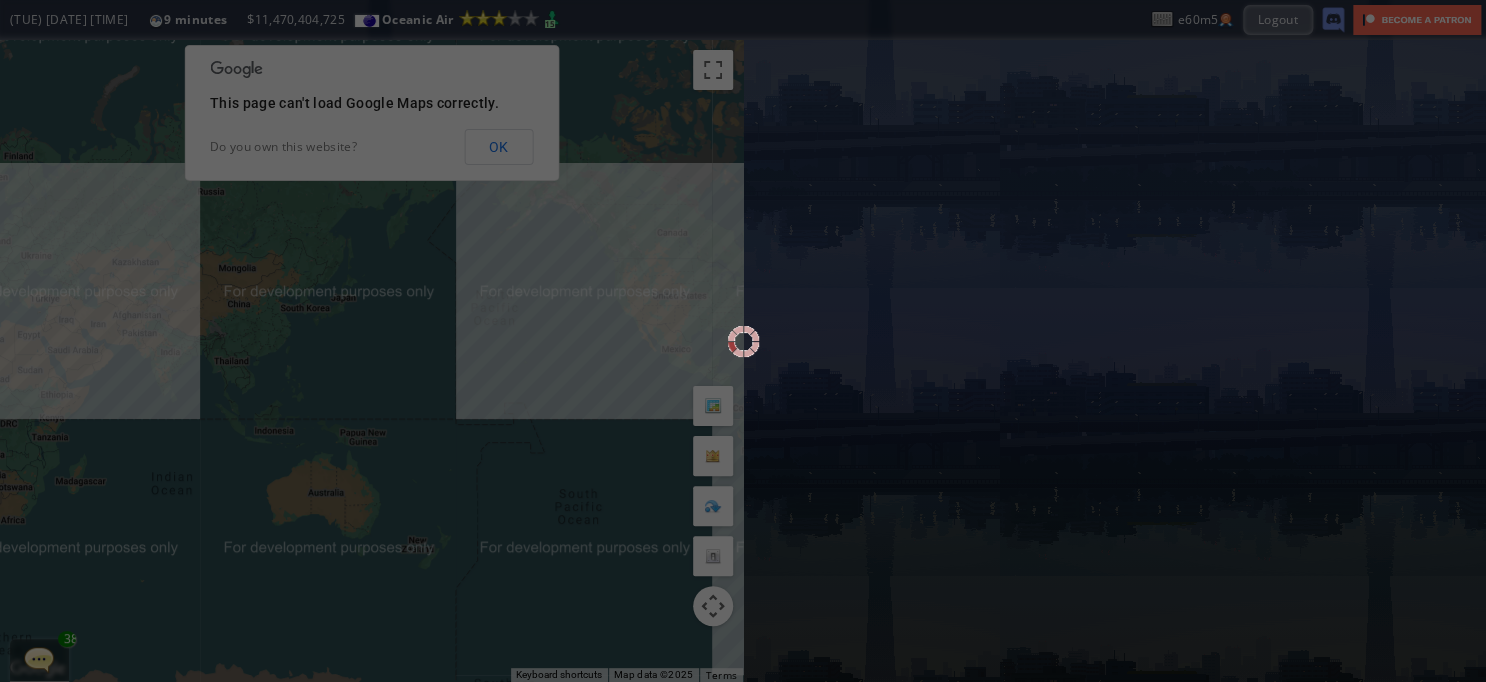 click at bounding box center (743, 341) 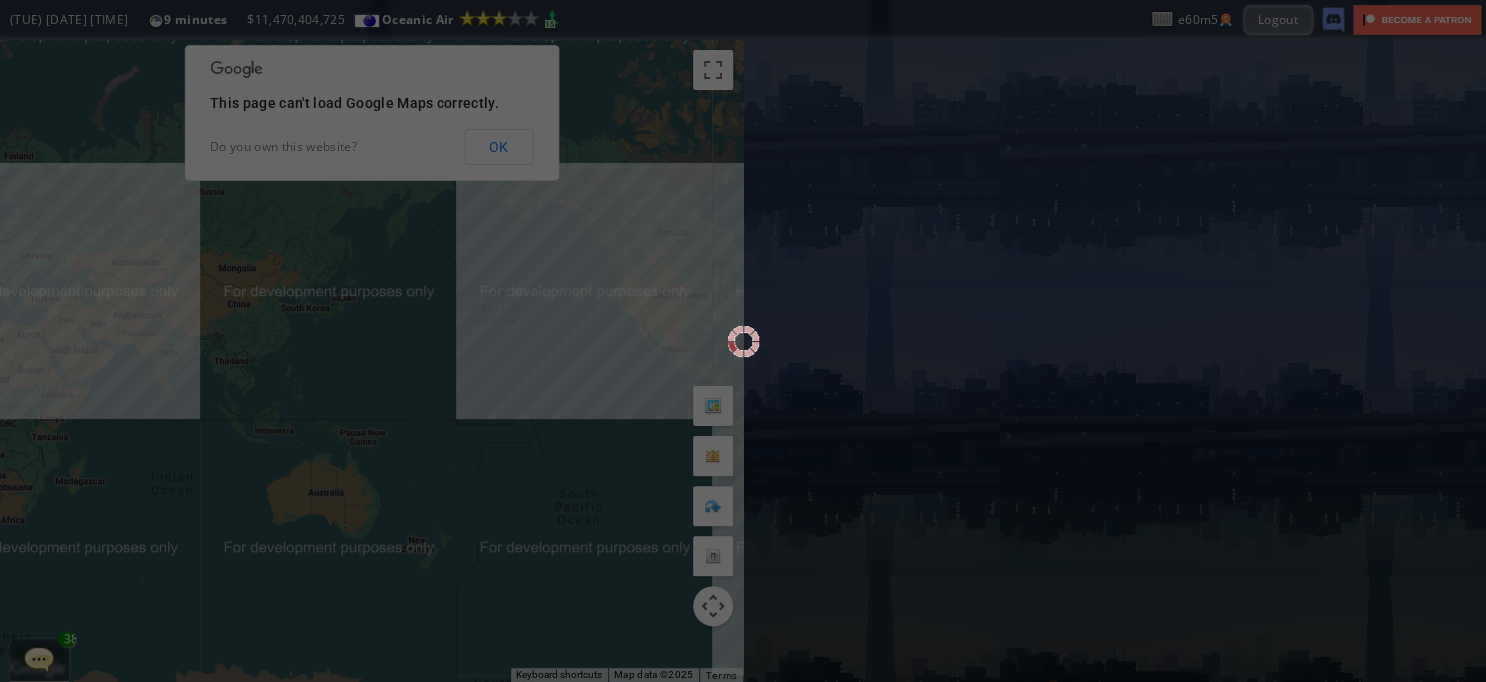 click at bounding box center (743, 341) 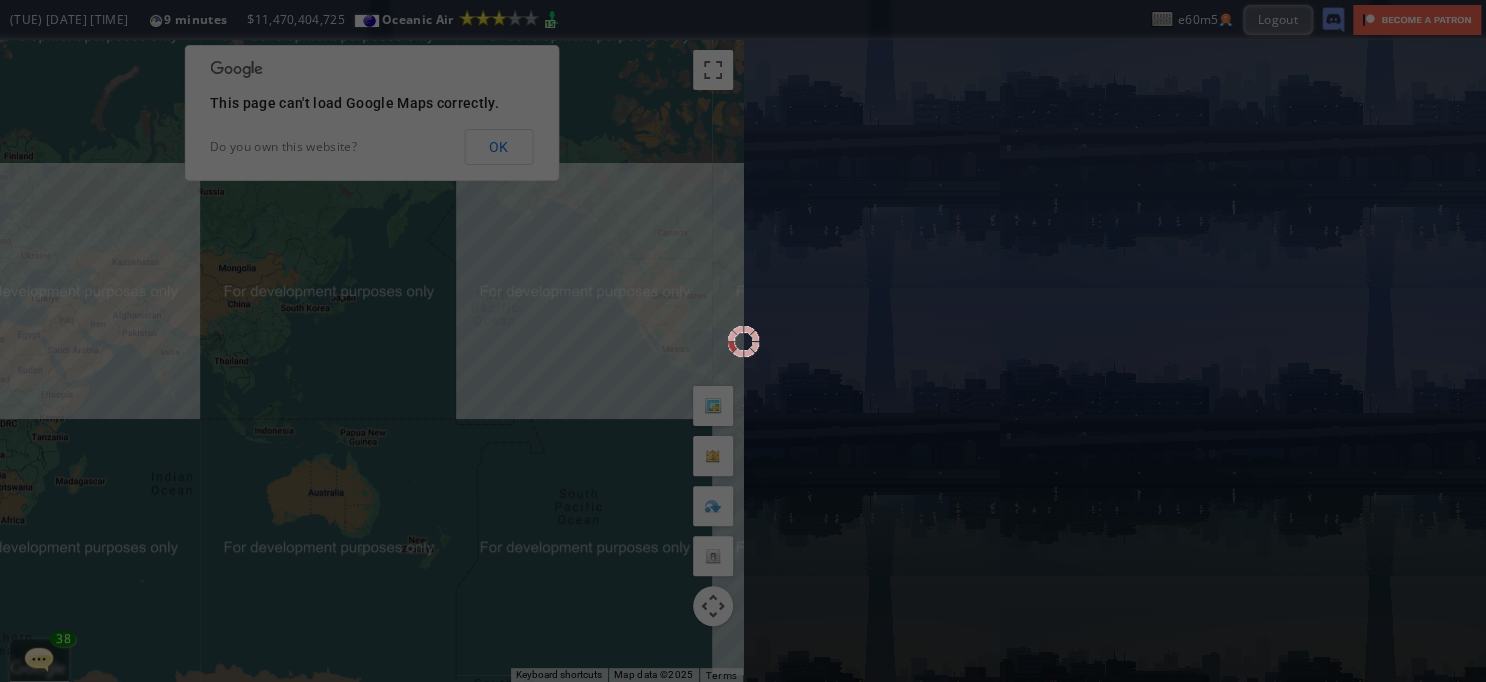 click at bounding box center [743, 341] 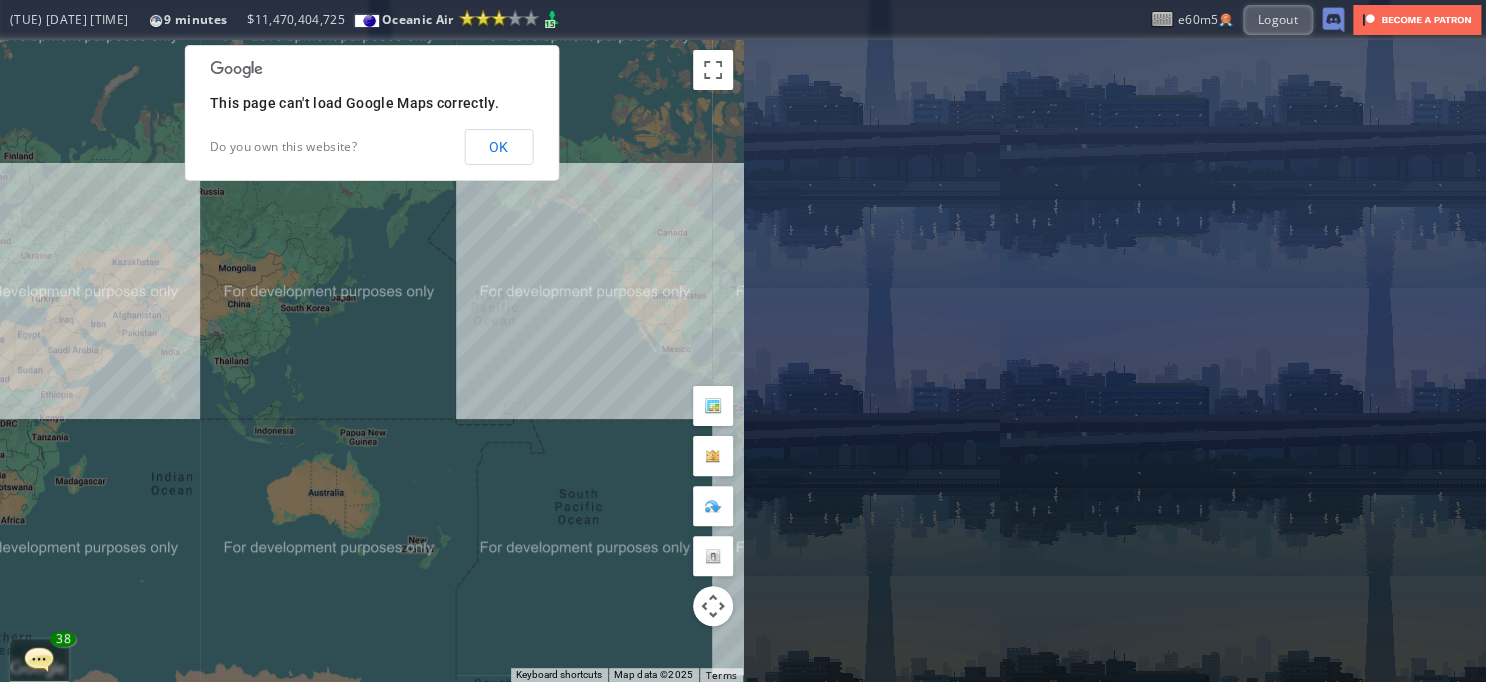 click on "OK" at bounding box center [498, 147] 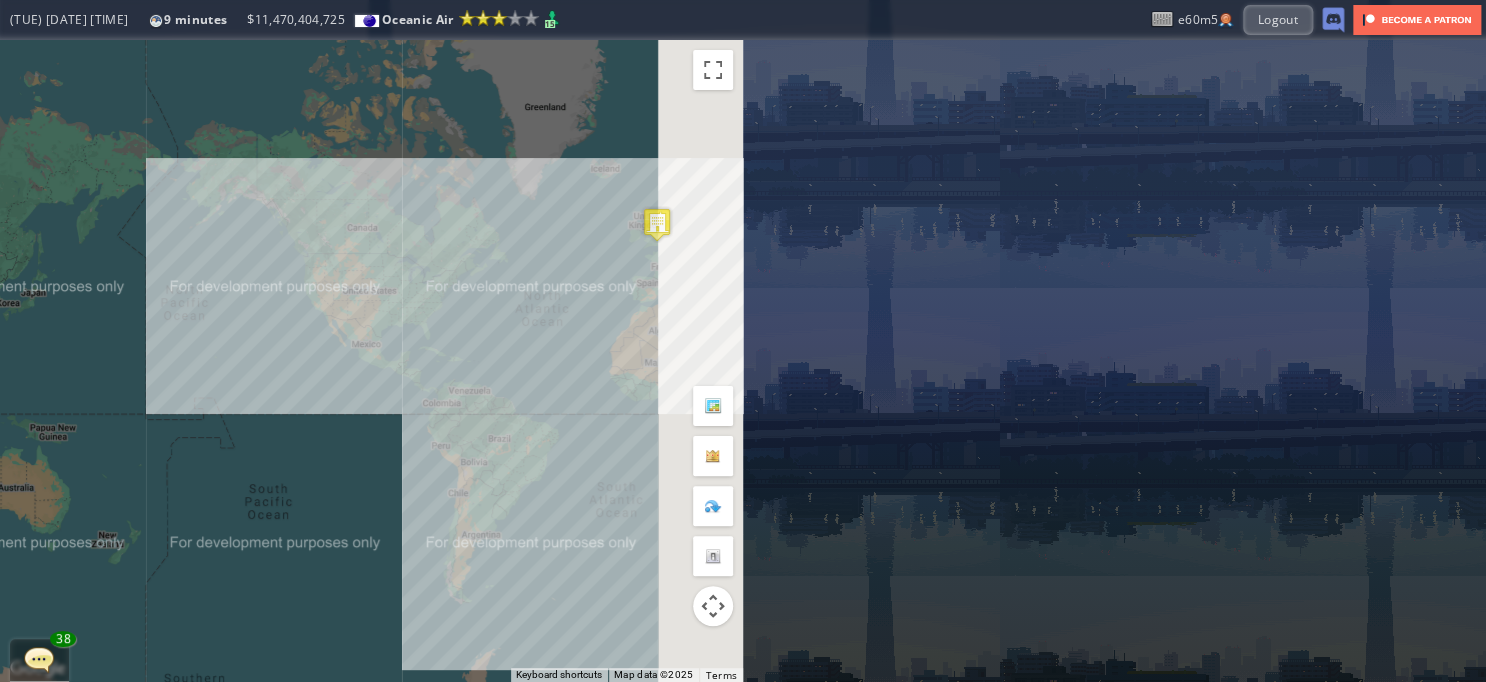 drag, startPoint x: 482, startPoint y: 215, endPoint x: 250, endPoint y: 231, distance: 232.55107 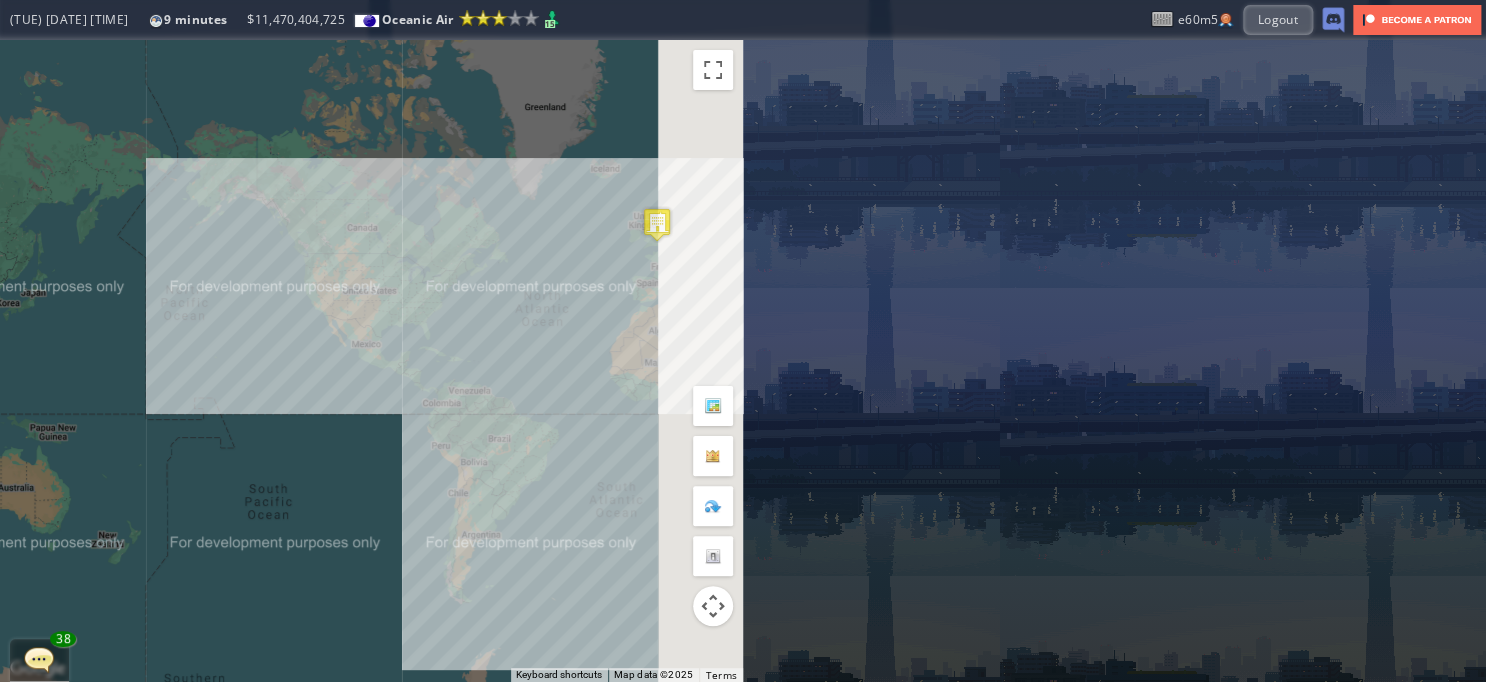 click on "To navigate, press the arrow keys." at bounding box center (371, 361) 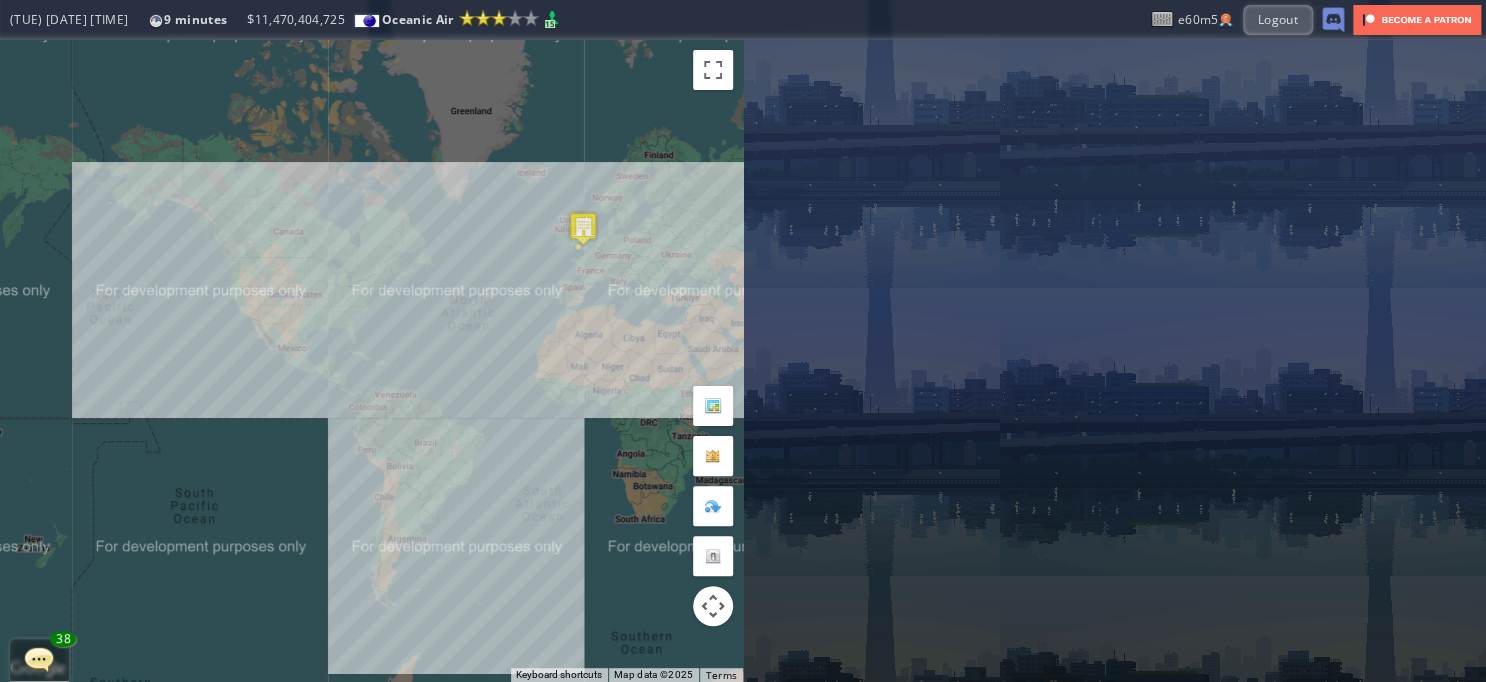 click on "To navigate, press the arrow keys." at bounding box center [371, 361] 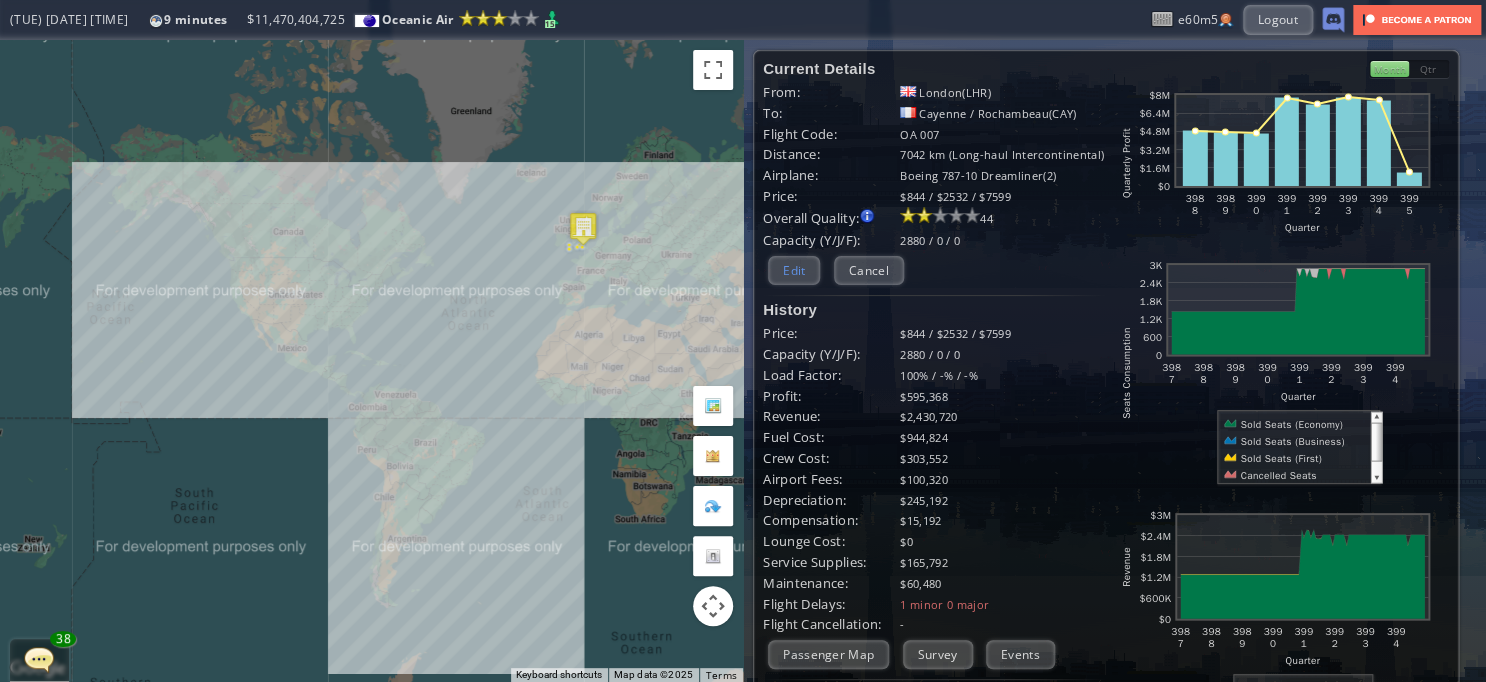 click on "Edit" at bounding box center [794, 270] 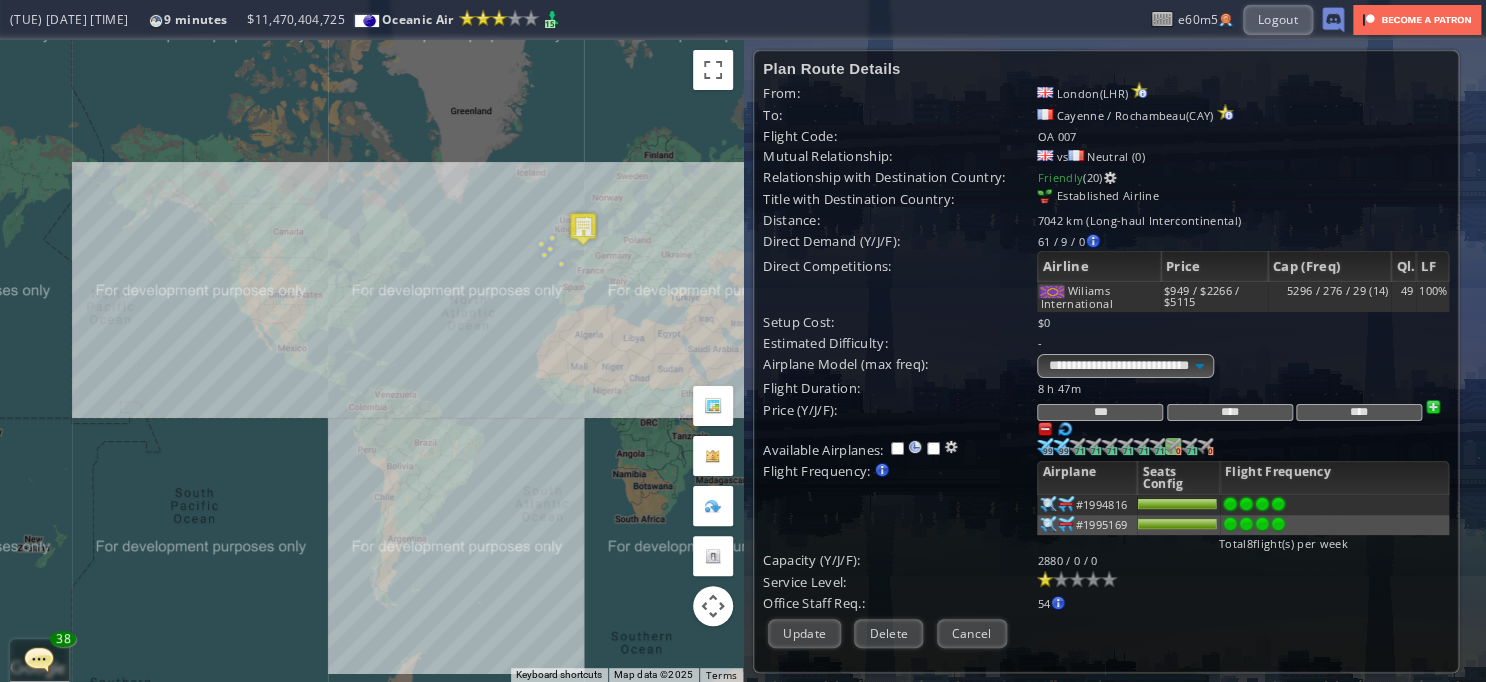 click at bounding box center (1045, 446) 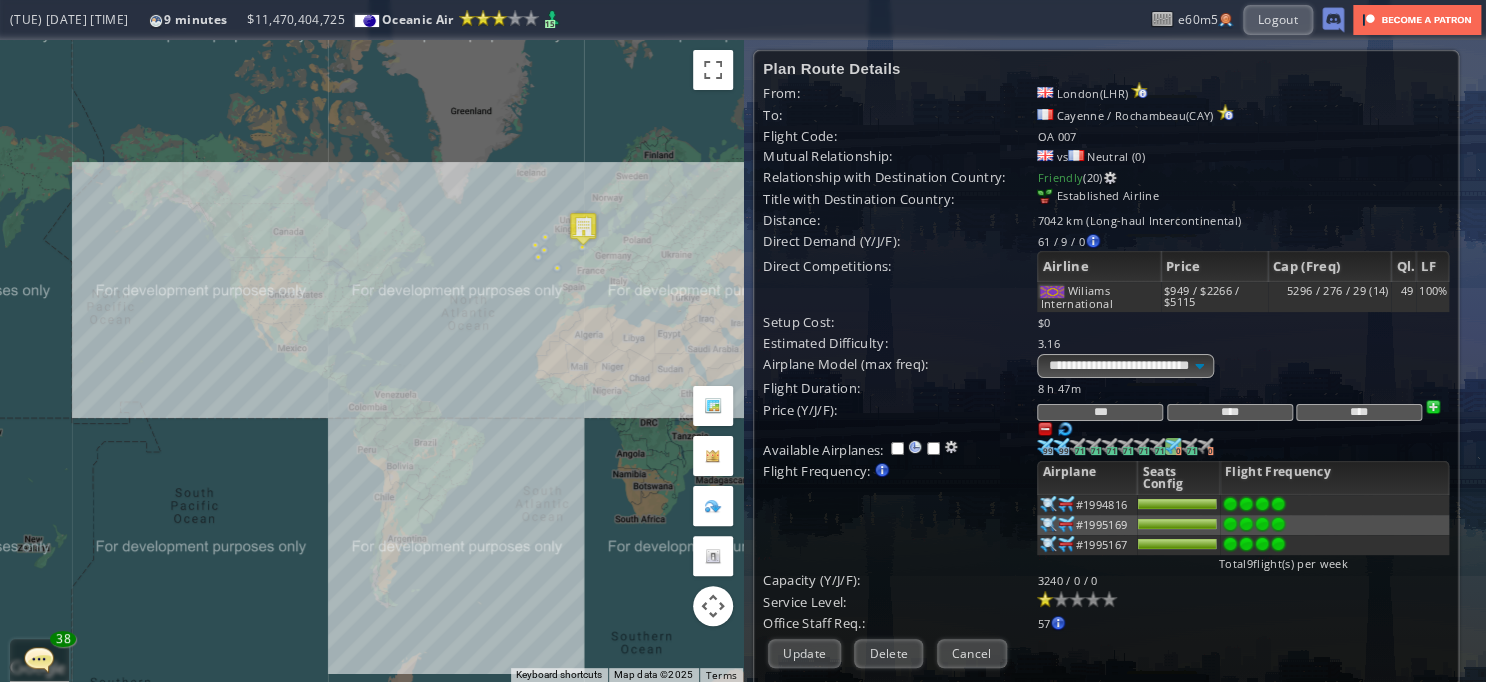 click at bounding box center (1278, 504) 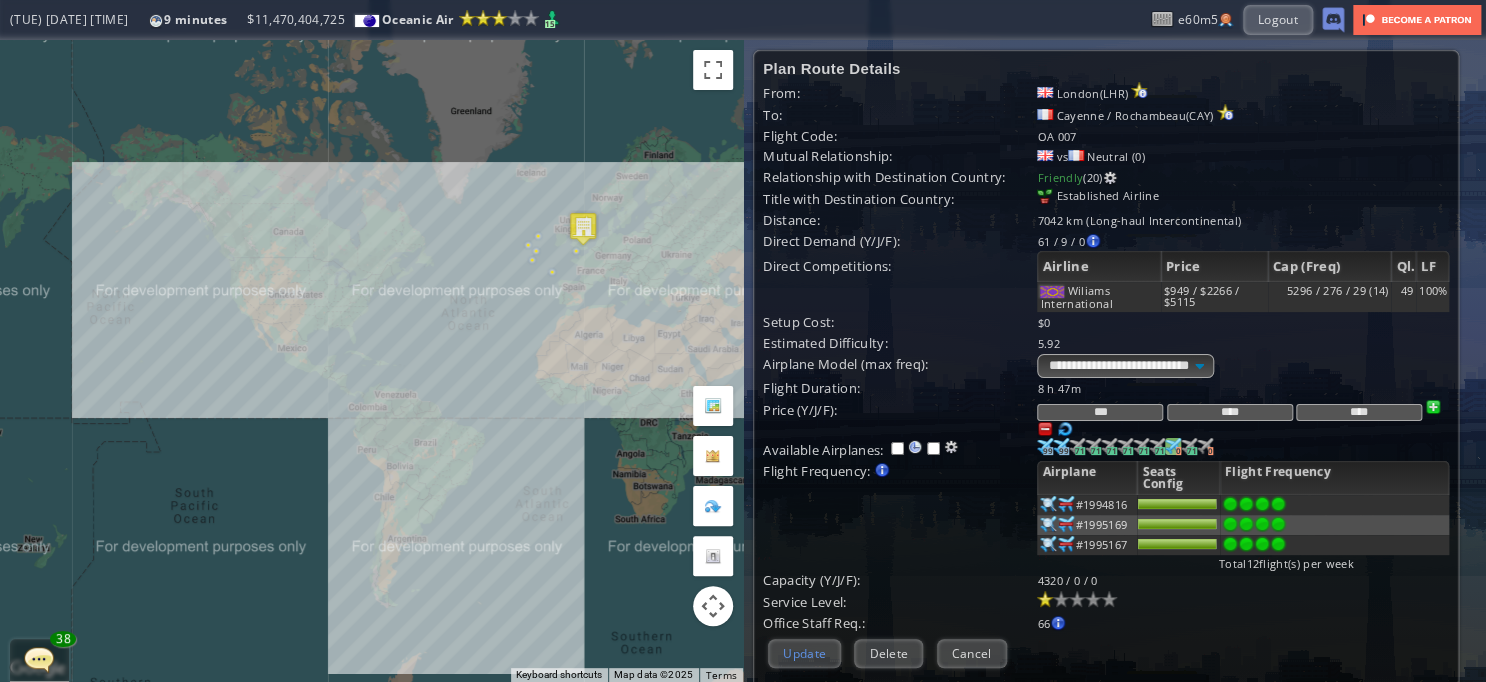 click on "Update" at bounding box center [804, 653] 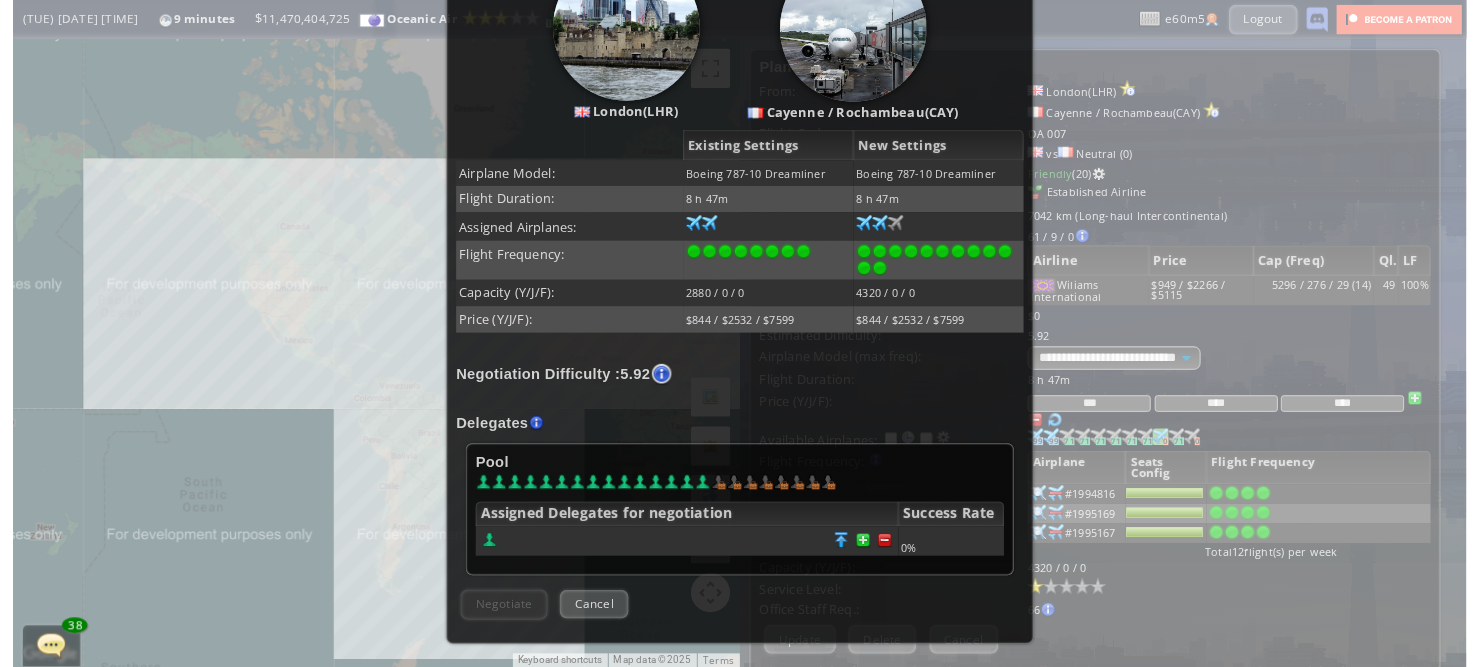 scroll, scrollTop: 310, scrollLeft: 0, axis: vertical 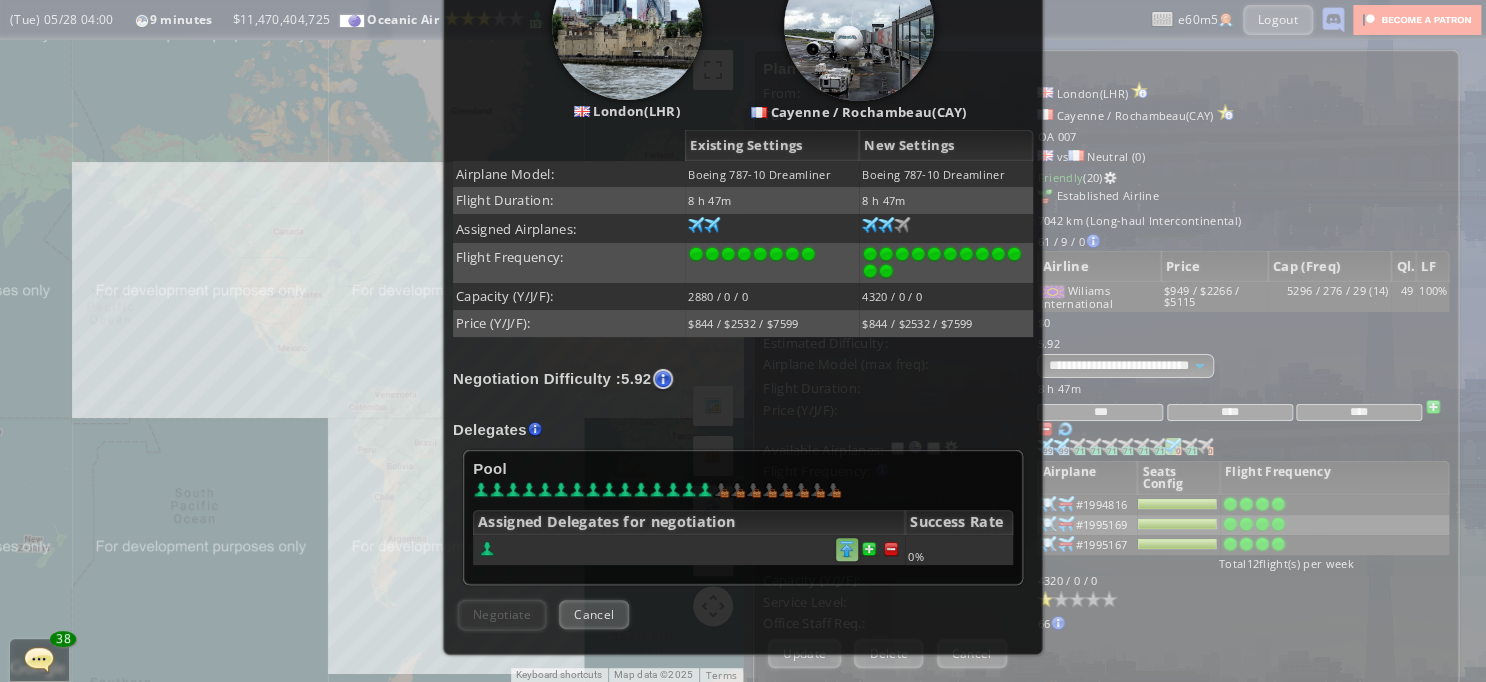 click at bounding box center [891, 549] 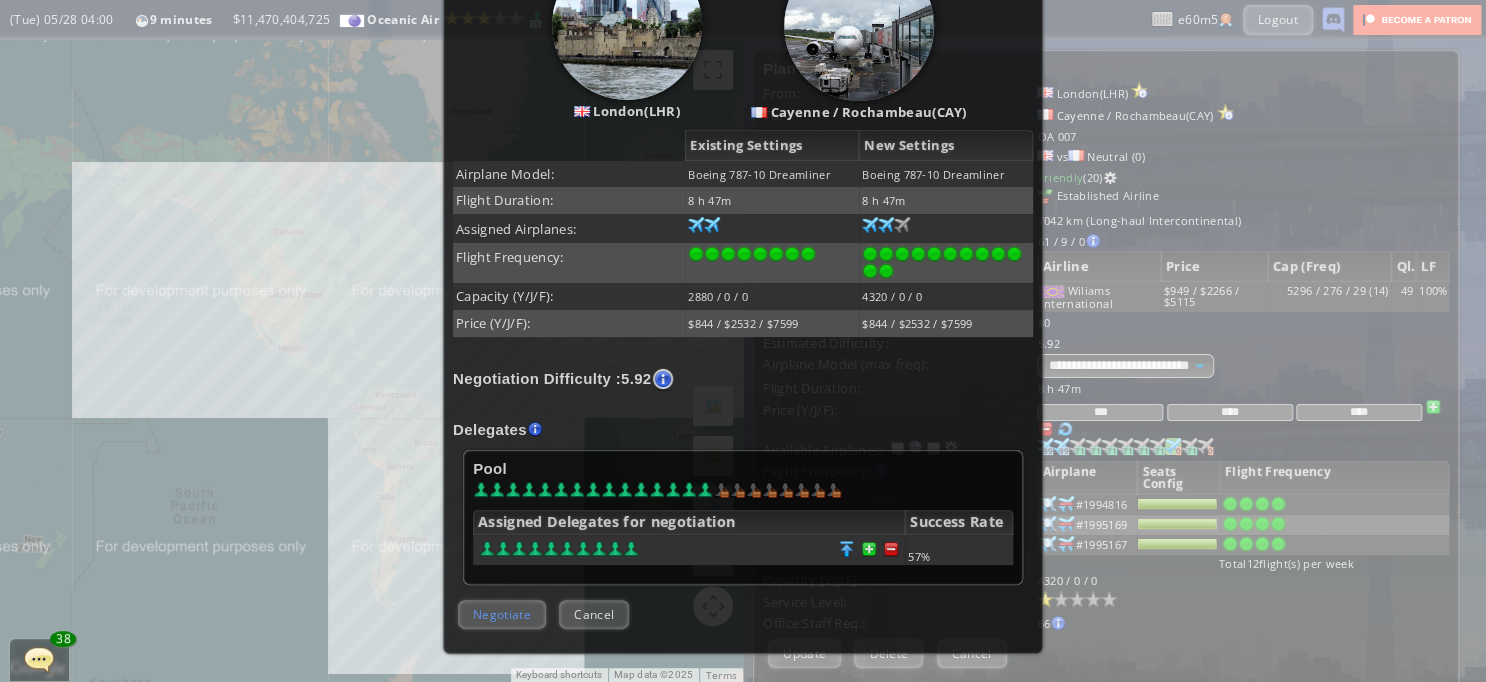 click on "Negotiate" at bounding box center [502, 614] 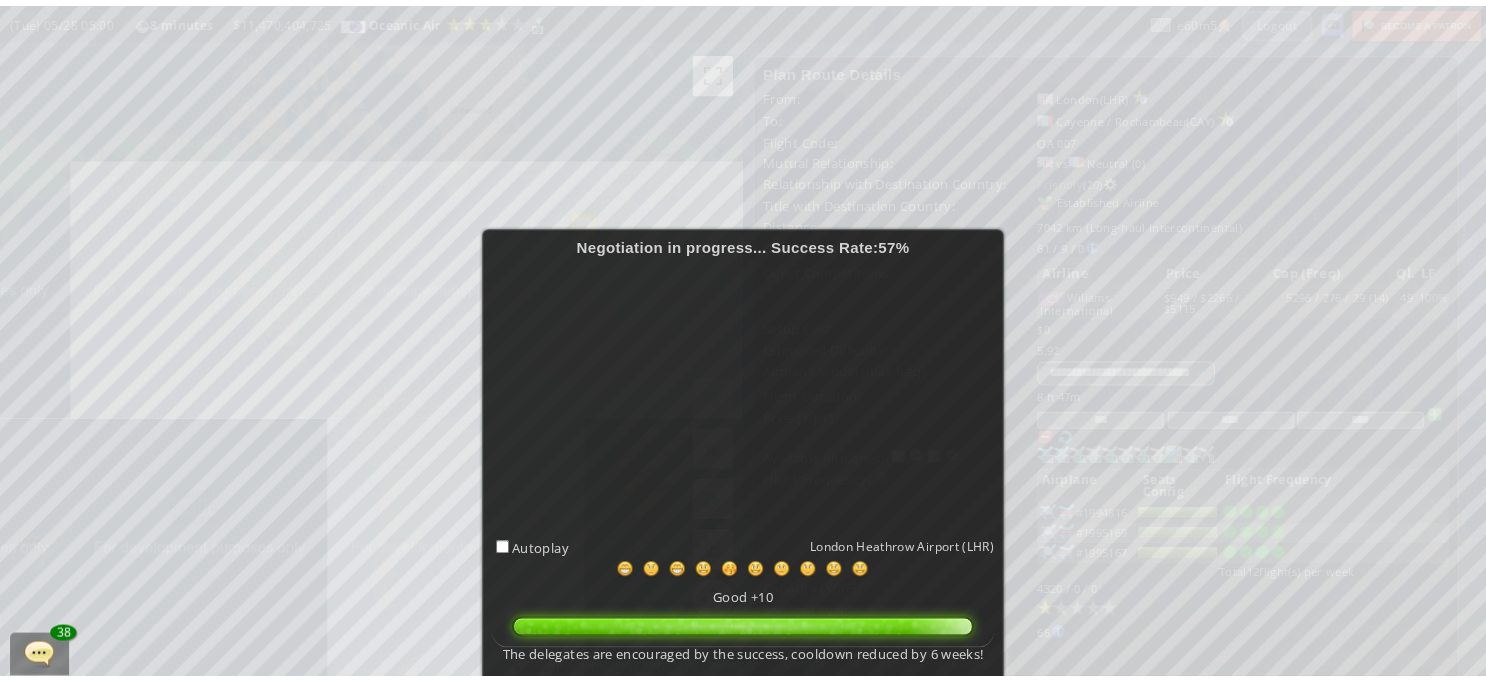 scroll, scrollTop: 166, scrollLeft: 0, axis: vertical 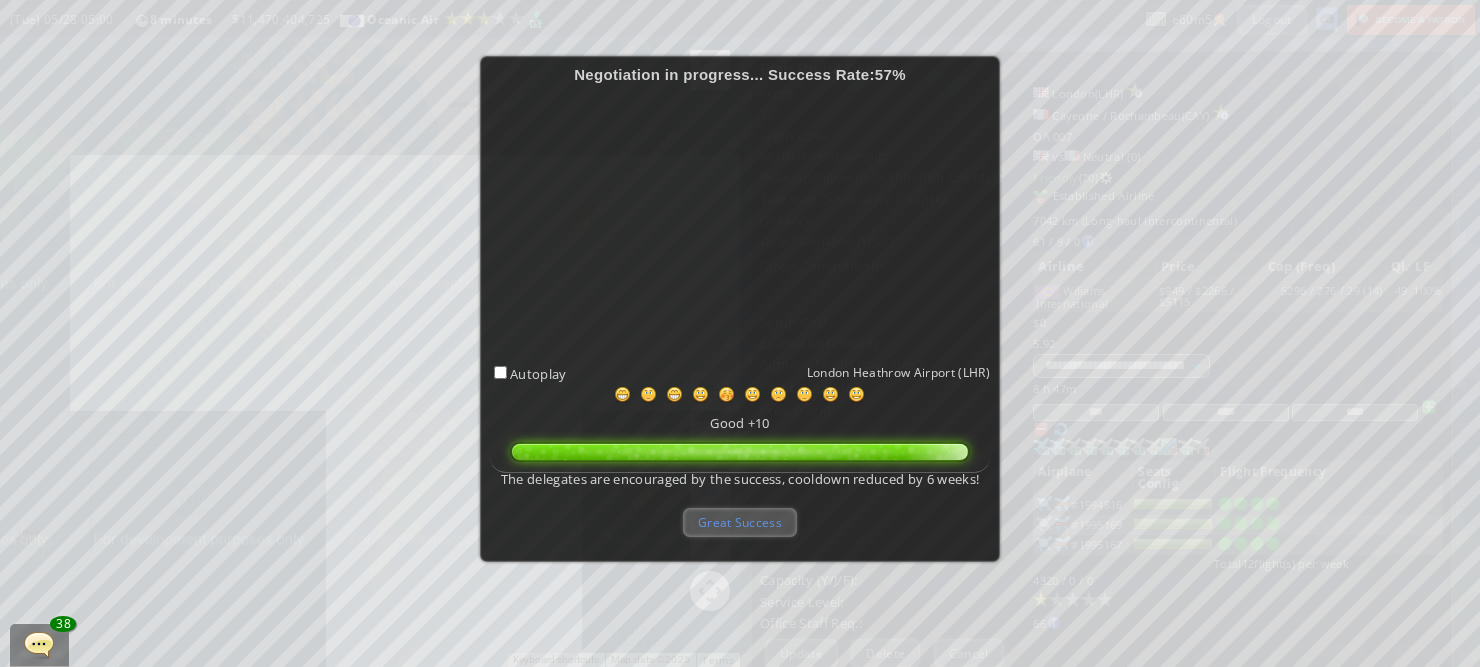 click on "Great Success" at bounding box center (740, 522) 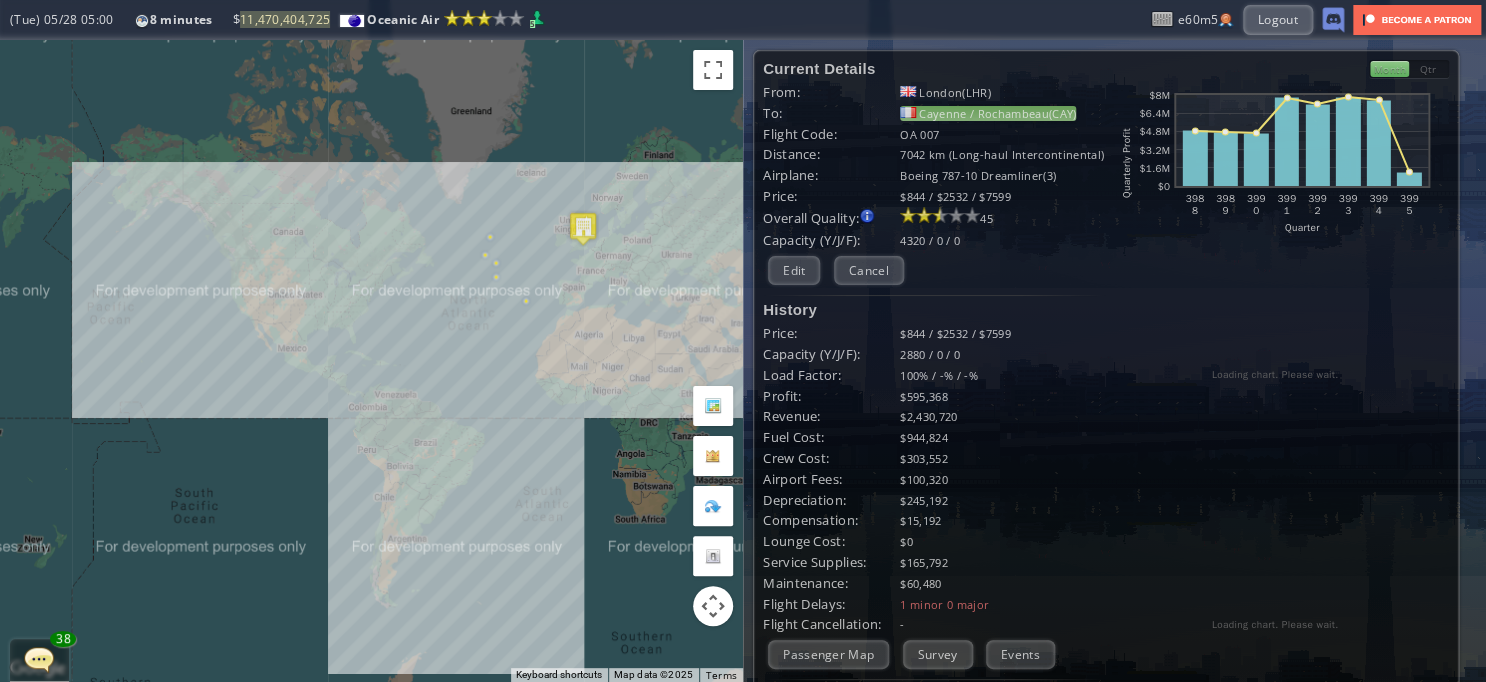 scroll, scrollTop: 0, scrollLeft: 0, axis: both 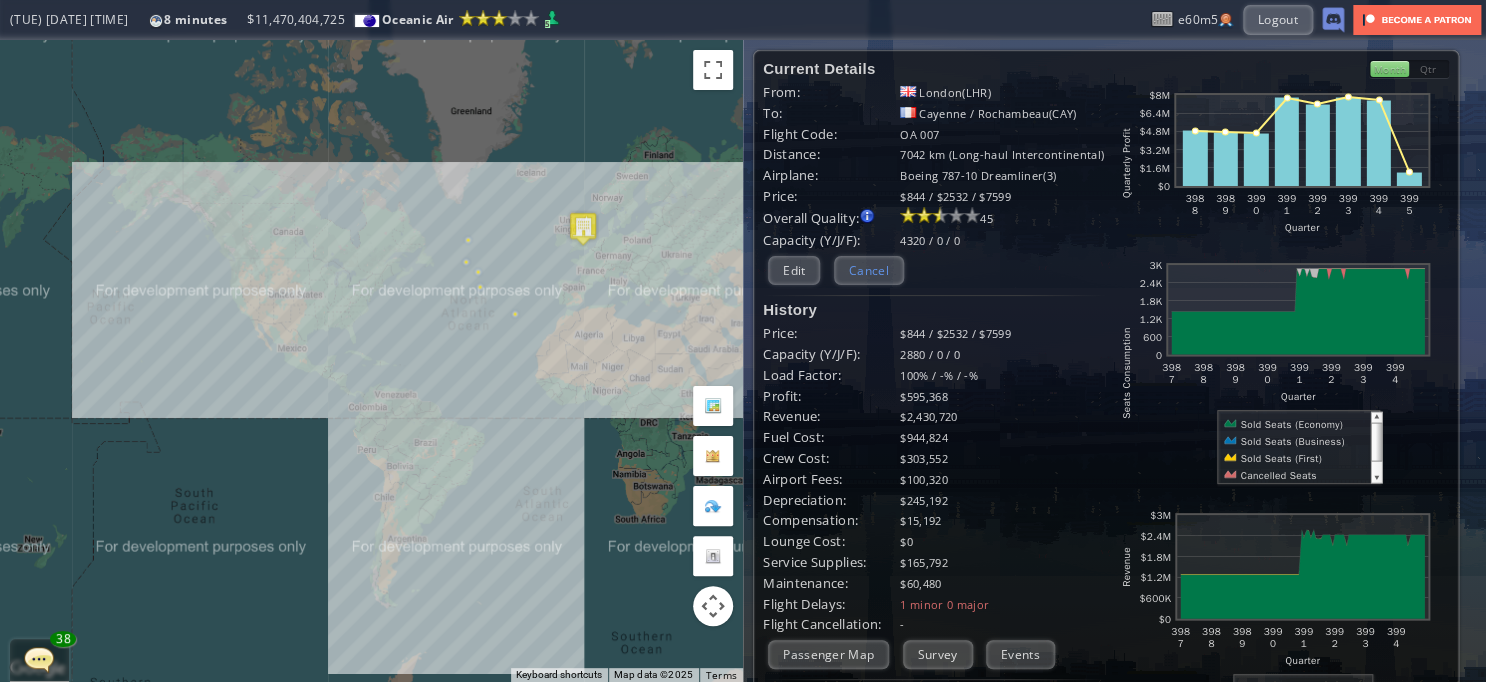 click on "Cancel" at bounding box center (869, 270) 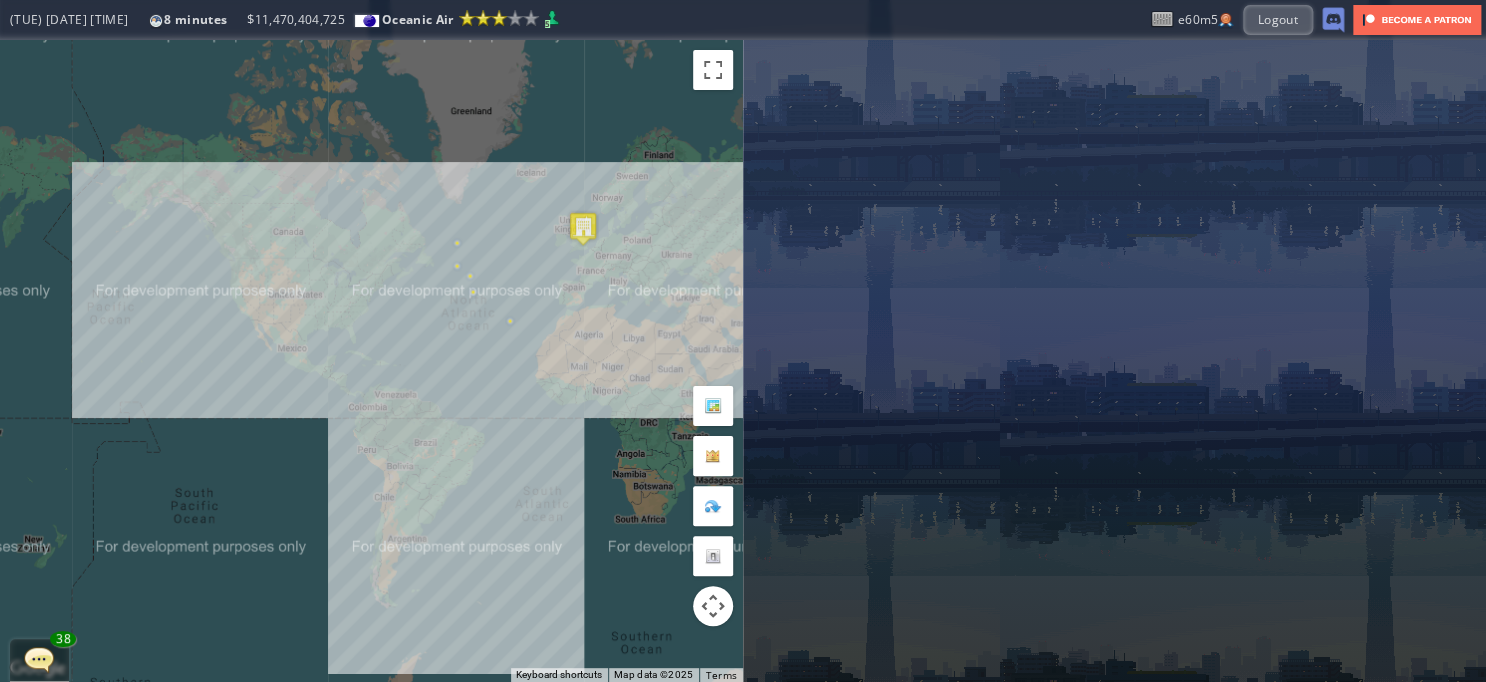 click on "To navigate, press the arrow keys." at bounding box center [371, 361] 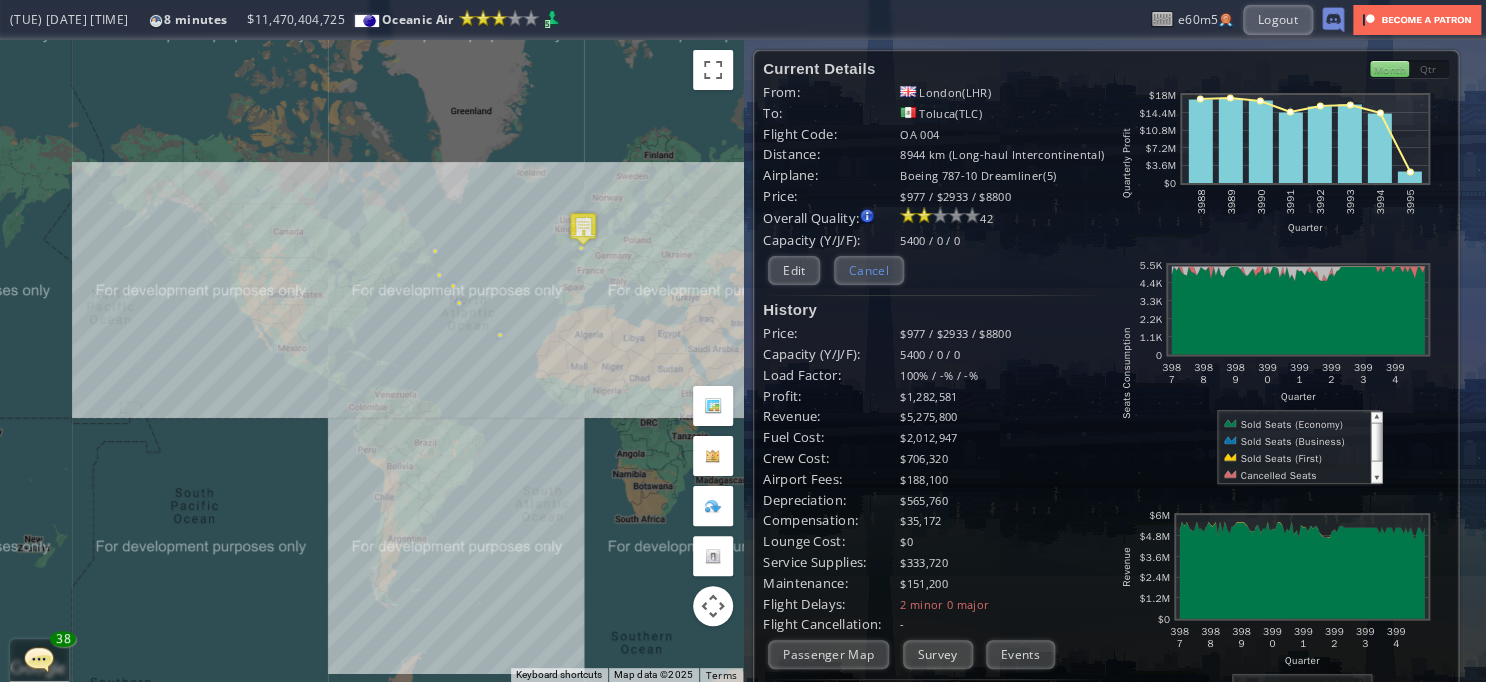 click on "Cancel" at bounding box center [869, 270] 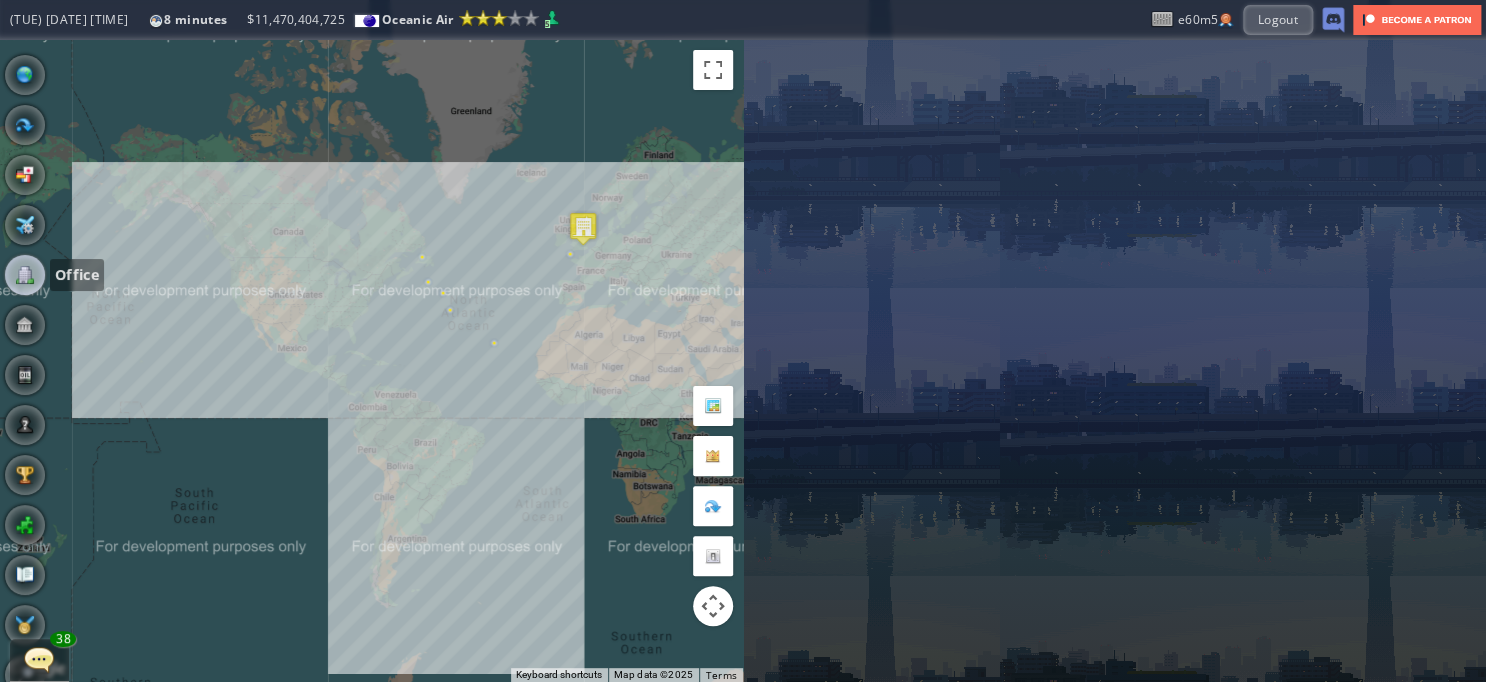 click at bounding box center [25, 275] 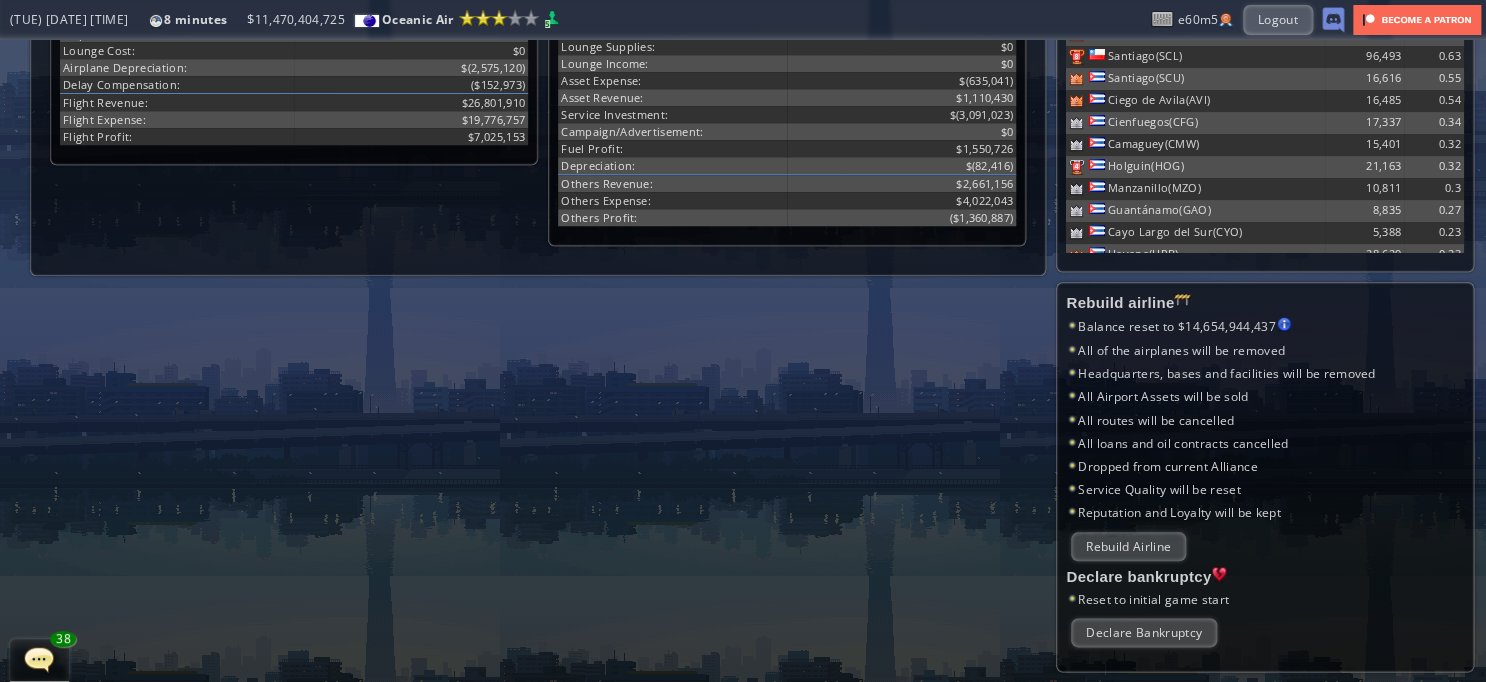 scroll, scrollTop: 876, scrollLeft: 0, axis: vertical 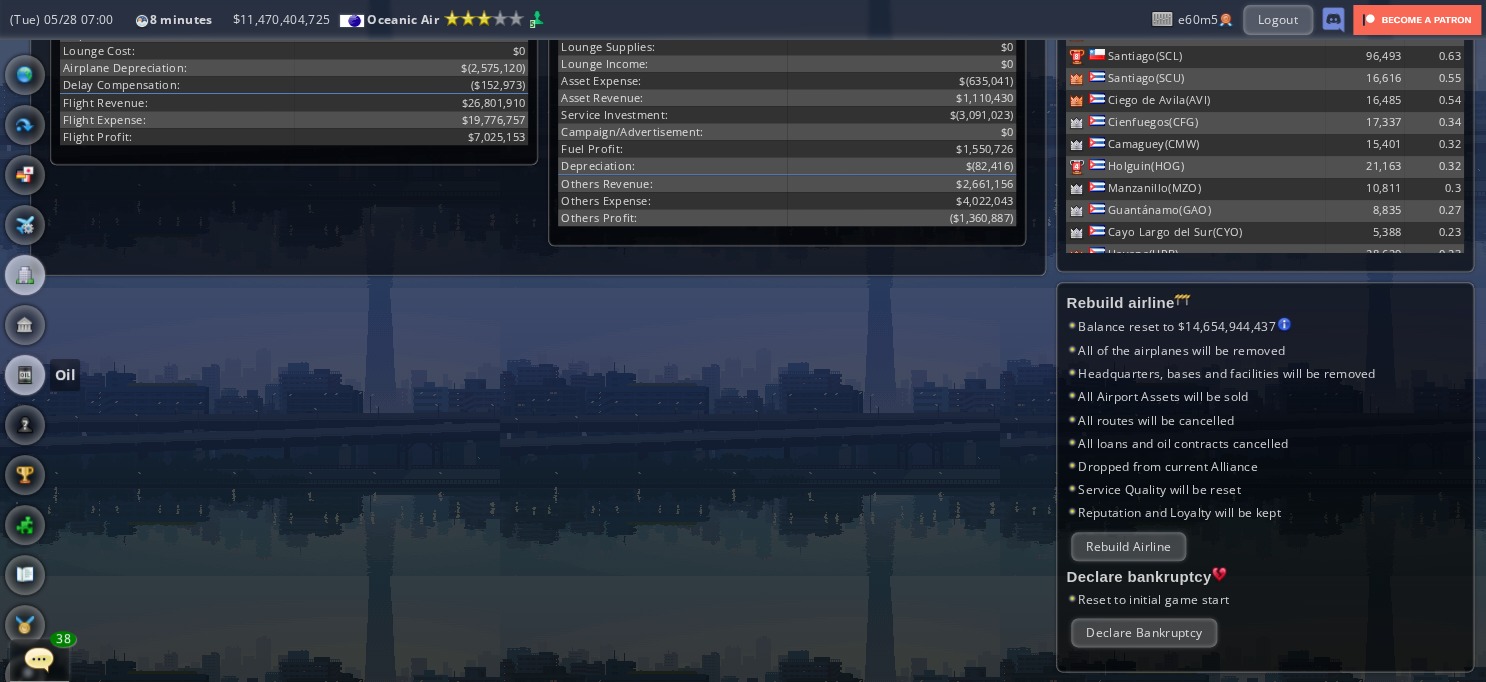 click at bounding box center [25, 375] 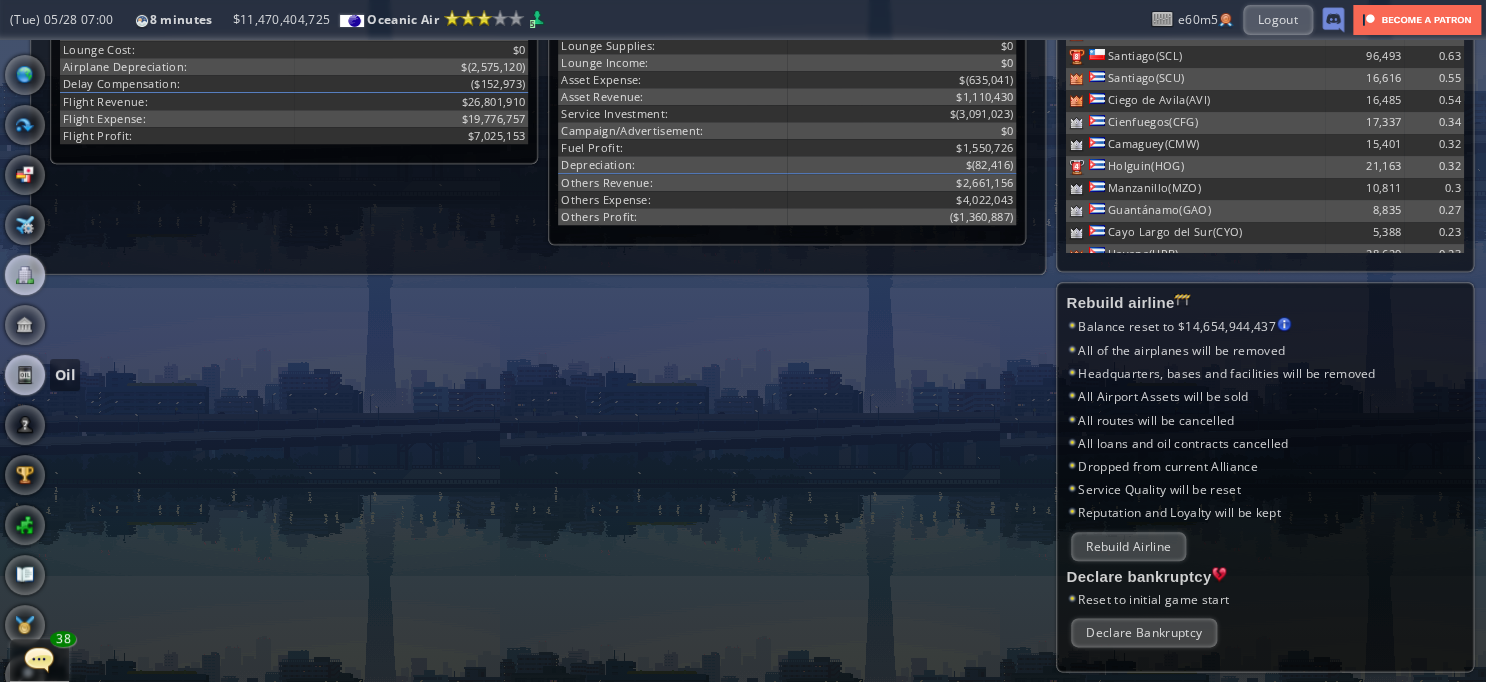 scroll, scrollTop: 0, scrollLeft: 0, axis: both 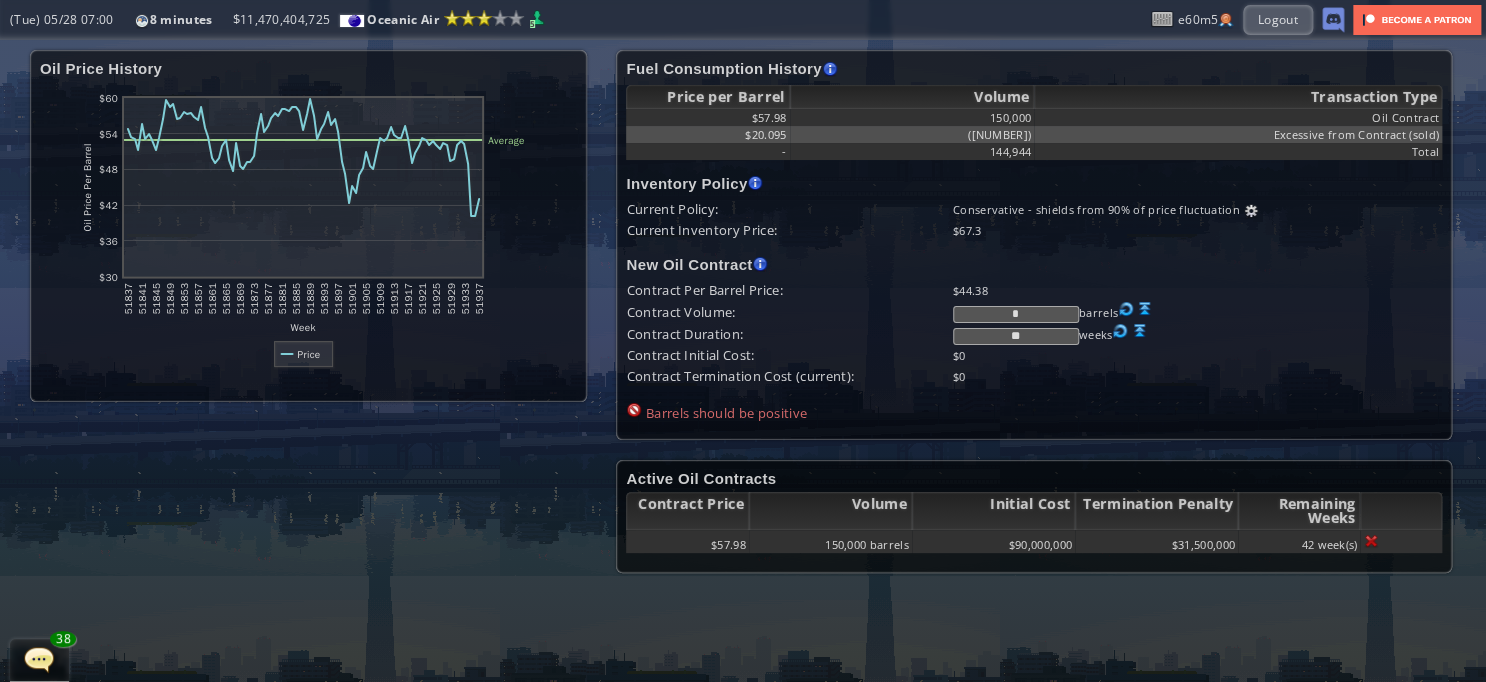click at bounding box center (1145, 309) 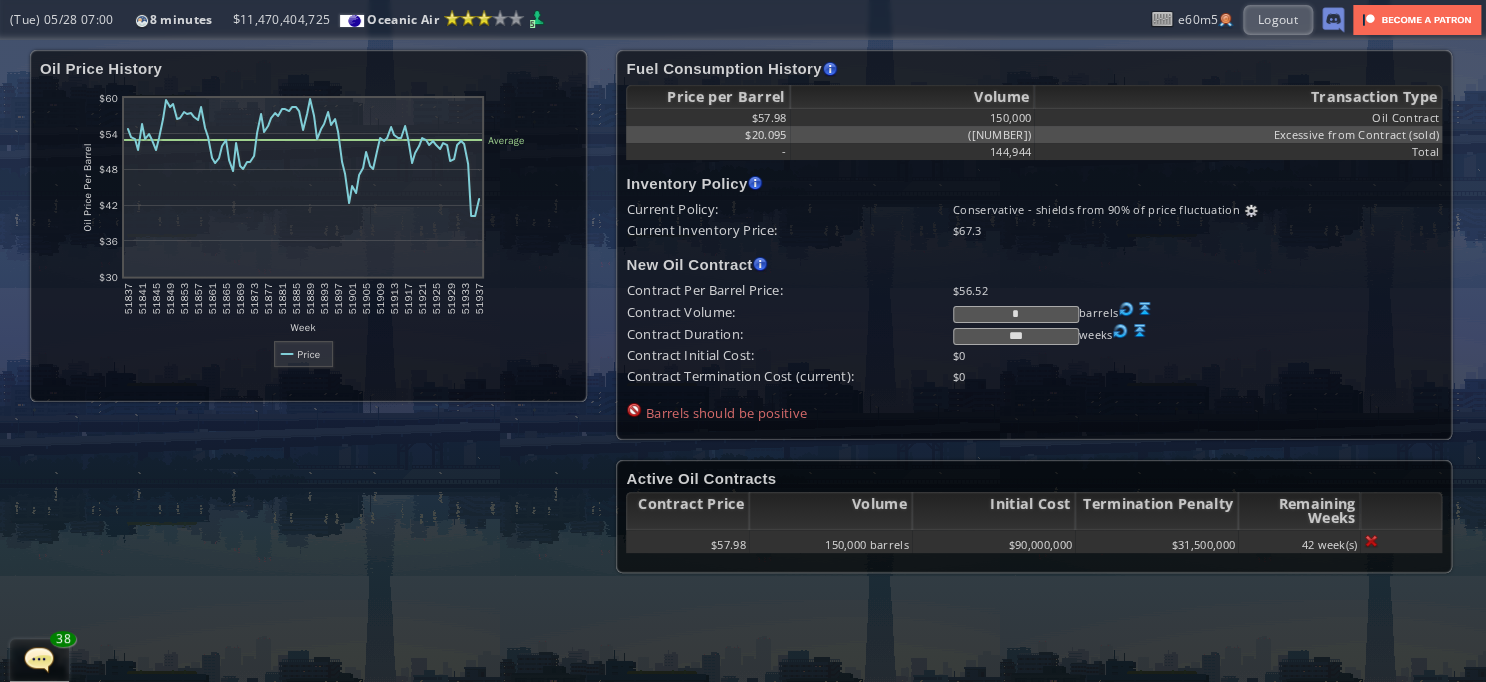click at bounding box center [1251, 211] 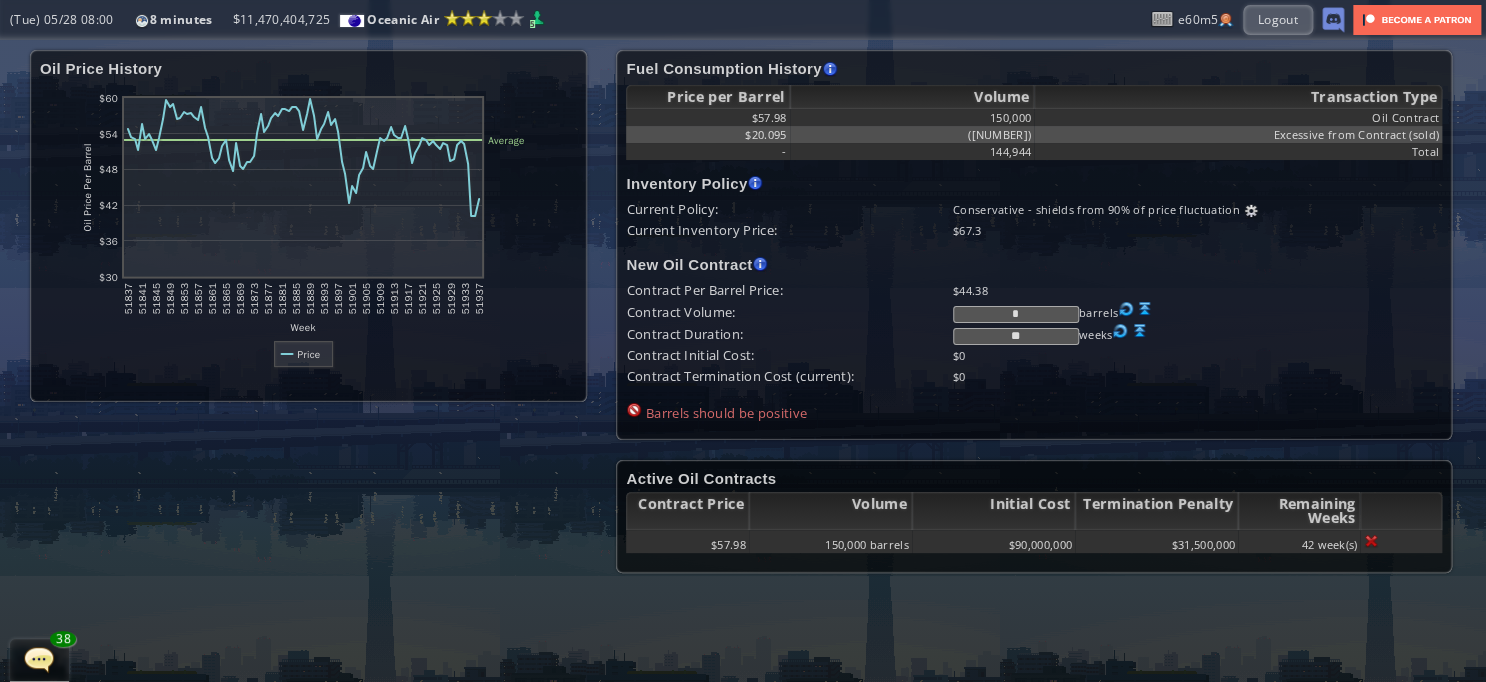 click at bounding box center [1145, 309] 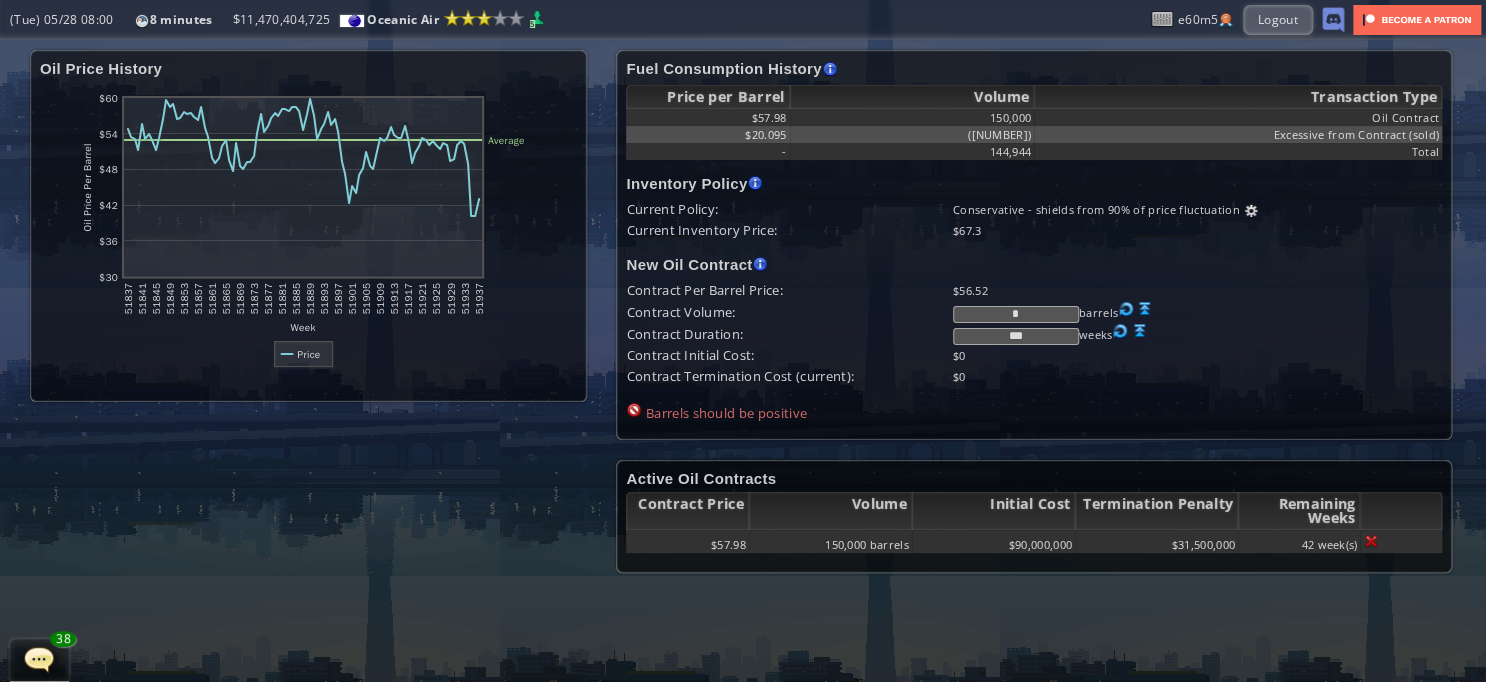 click at bounding box center [1251, 211] 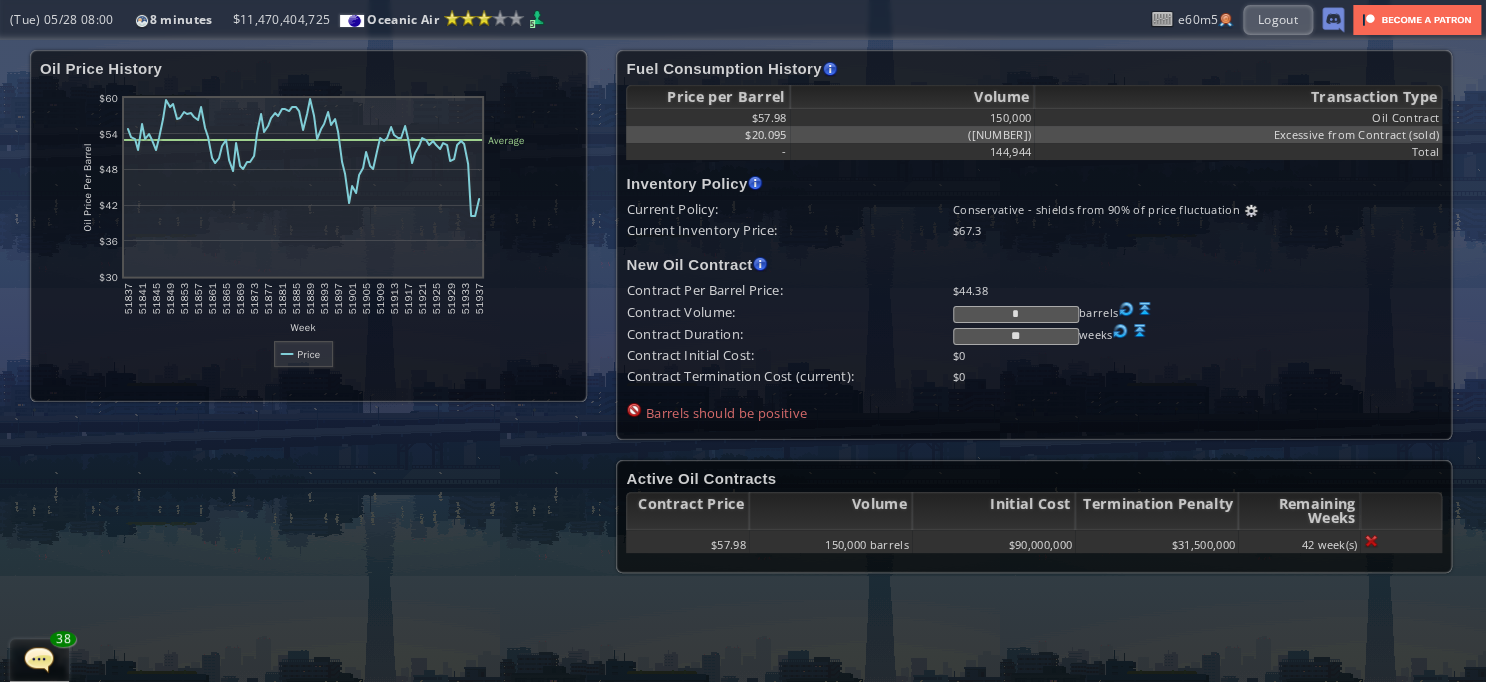 click at bounding box center (1371, 541) 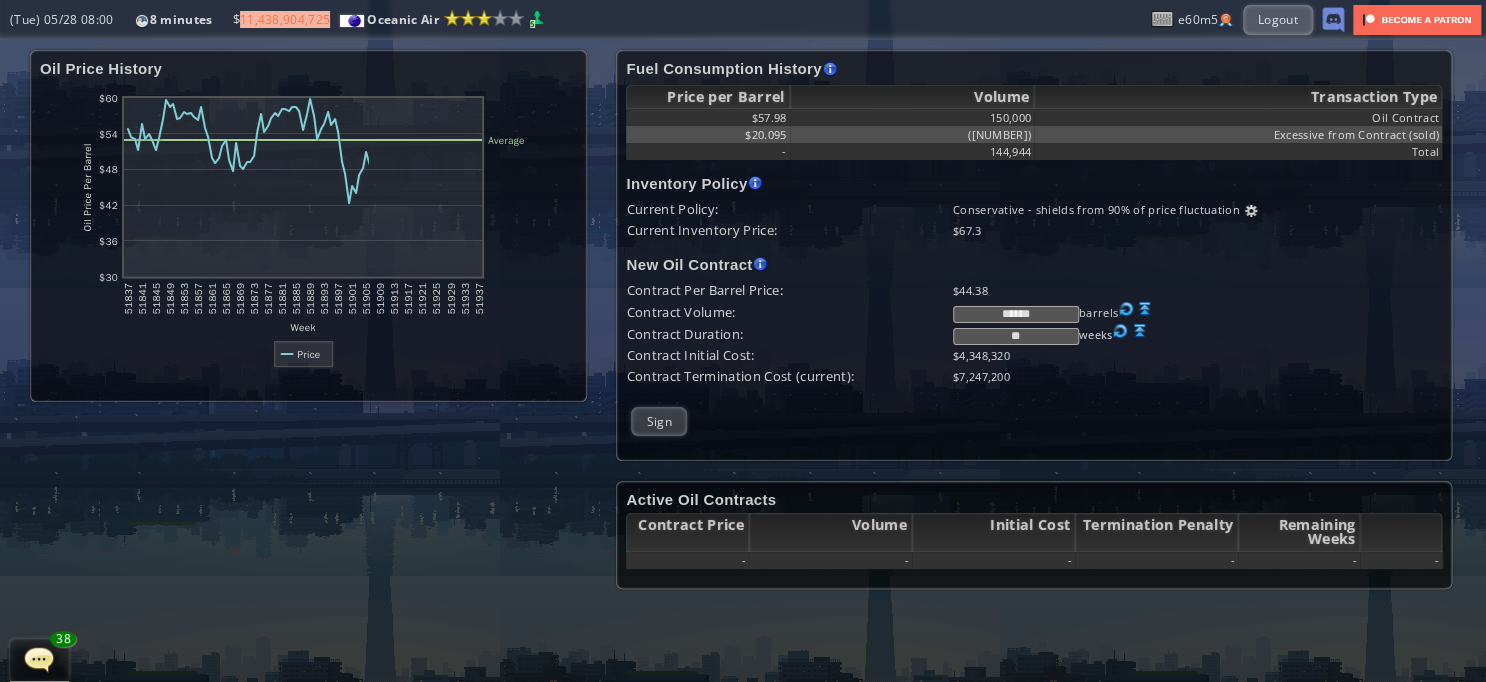 drag, startPoint x: 1062, startPoint y: 331, endPoint x: 885, endPoint y: 291, distance: 181.4635 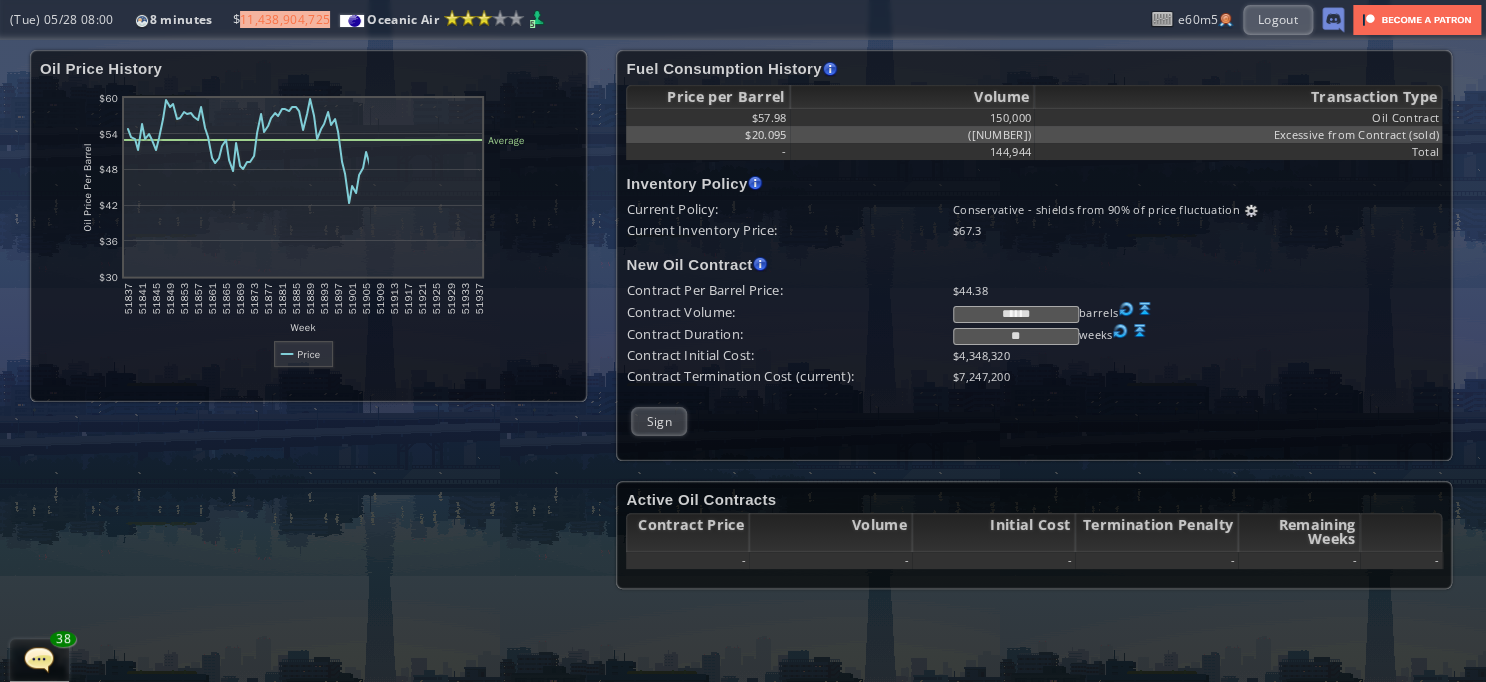click on "Contract Per Barrel Price:
[PRICE]
Contract Volume:
****** barrels
Contract Duration:
** weeks
Contract Initial Cost:
[PRICE]
Contract Termination Cost (current):
[PRICE]" at bounding box center [1034, 333] 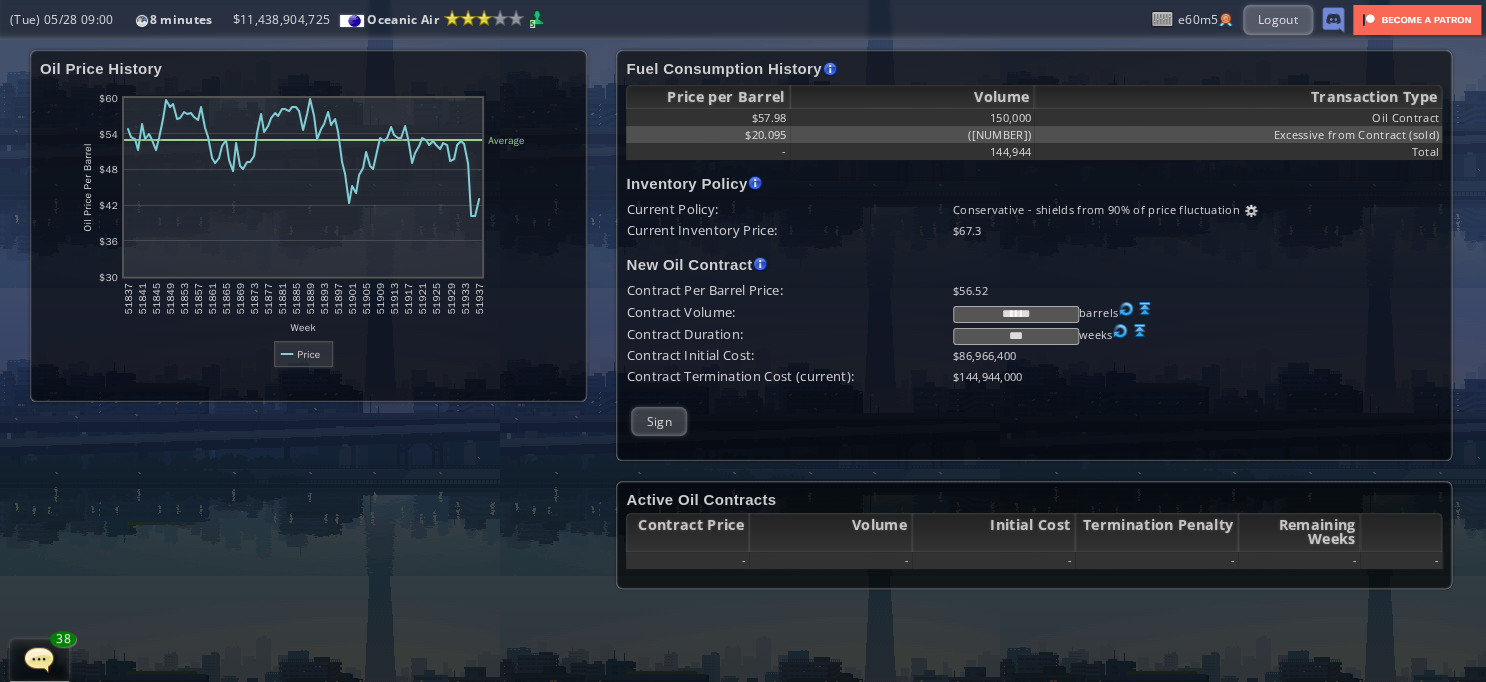 type on "***" 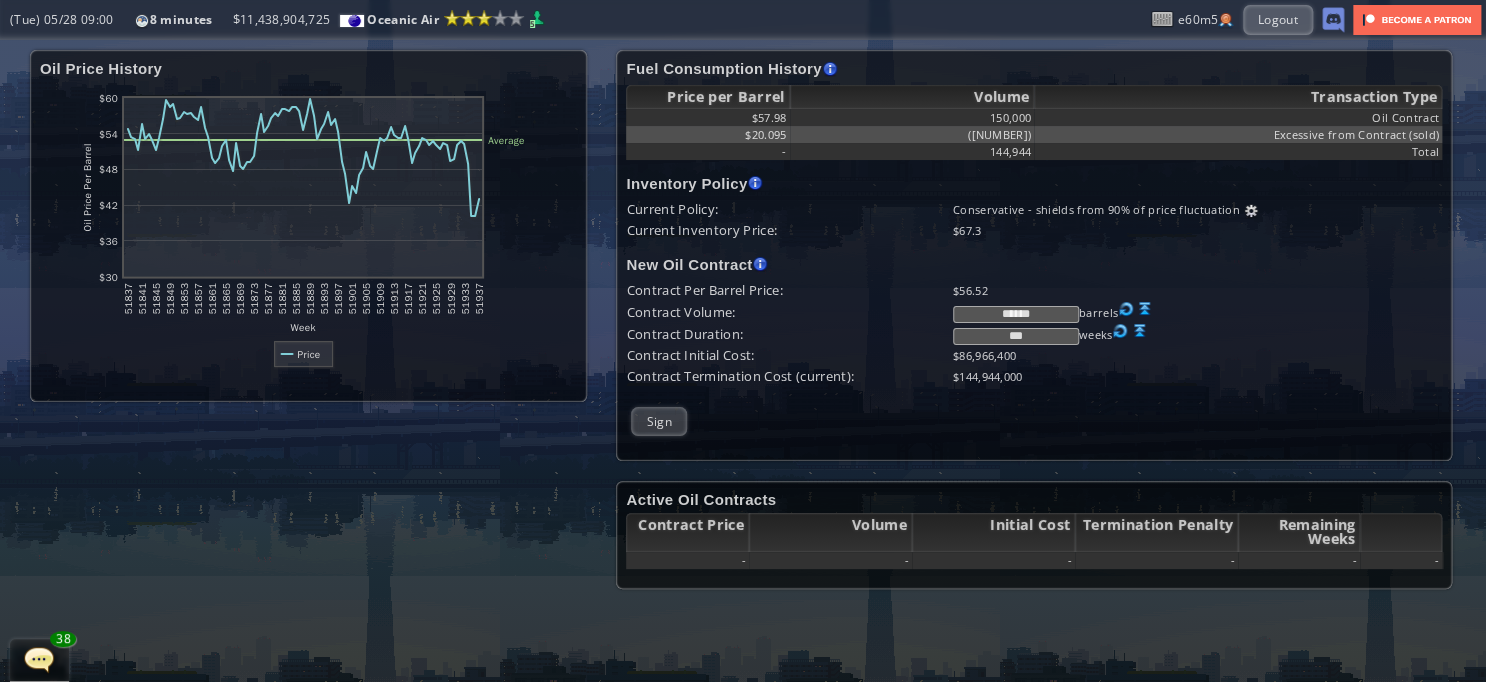 drag, startPoint x: 1047, startPoint y: 312, endPoint x: 1105, endPoint y: 307, distance: 58.21512 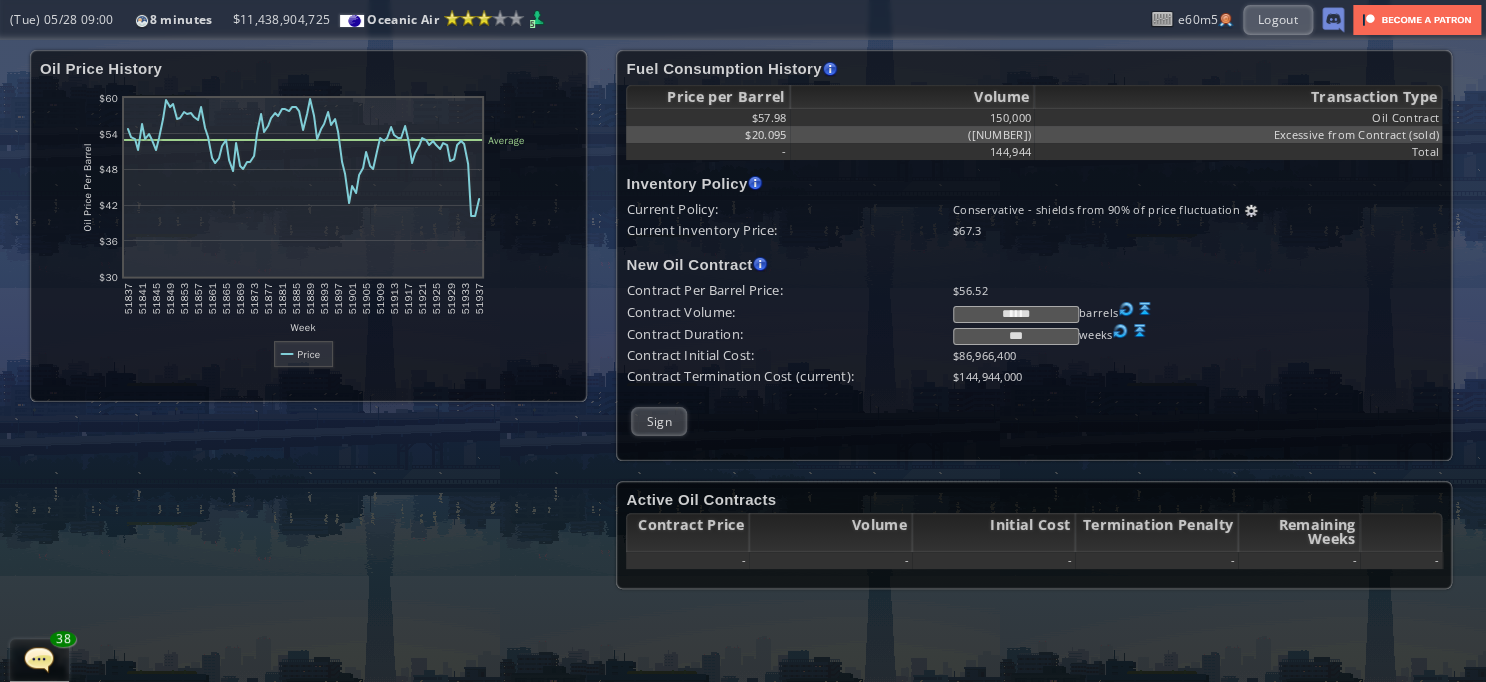click on "****** barrels" at bounding box center (1197, 209) 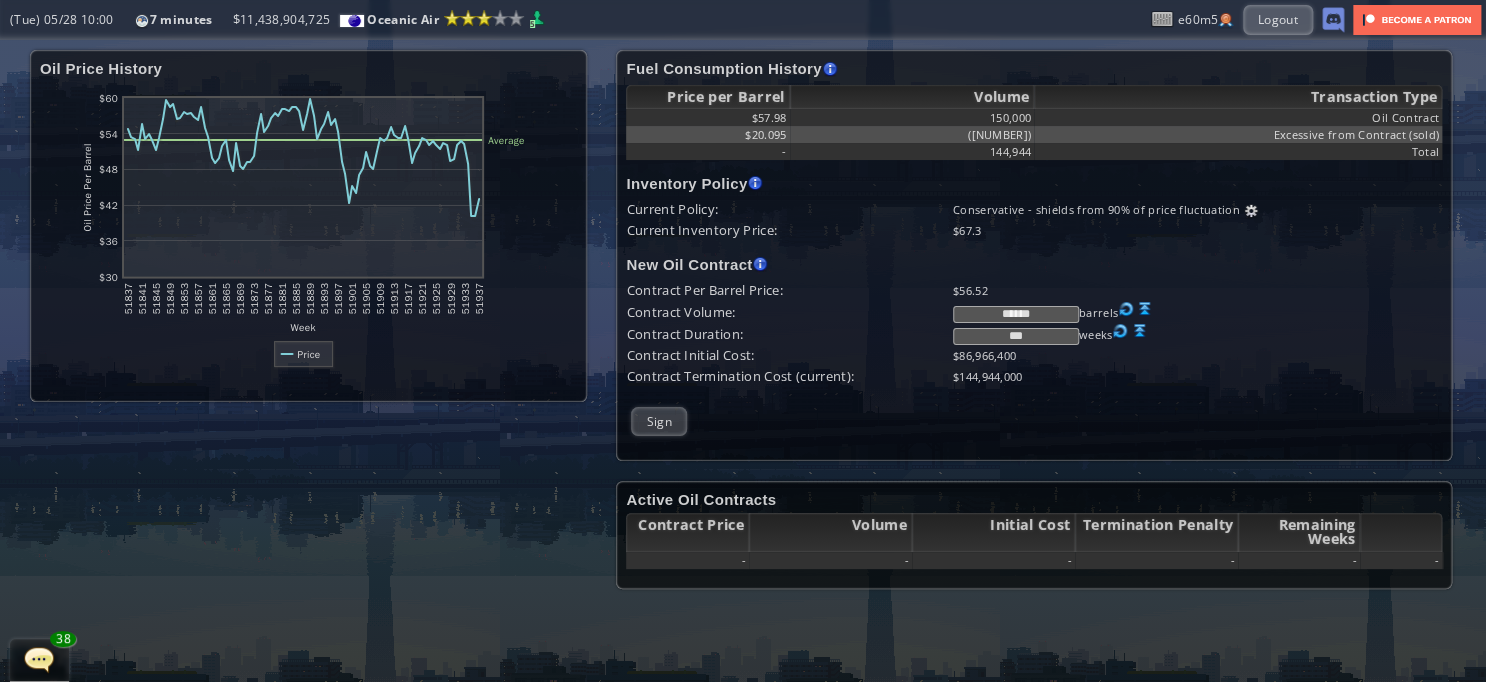 drag, startPoint x: 1056, startPoint y: 313, endPoint x: 1020, endPoint y: 305, distance: 36.878178 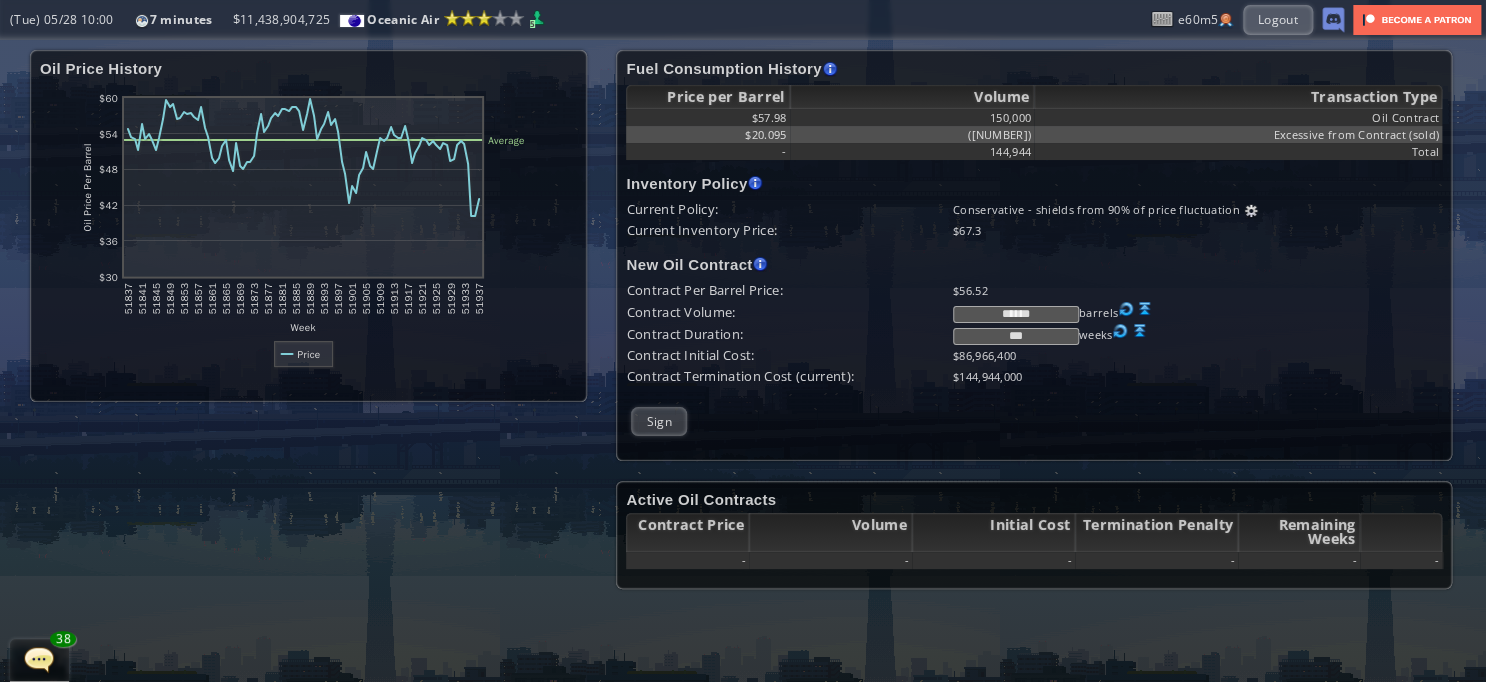 click on "******" at bounding box center [1016, 314] 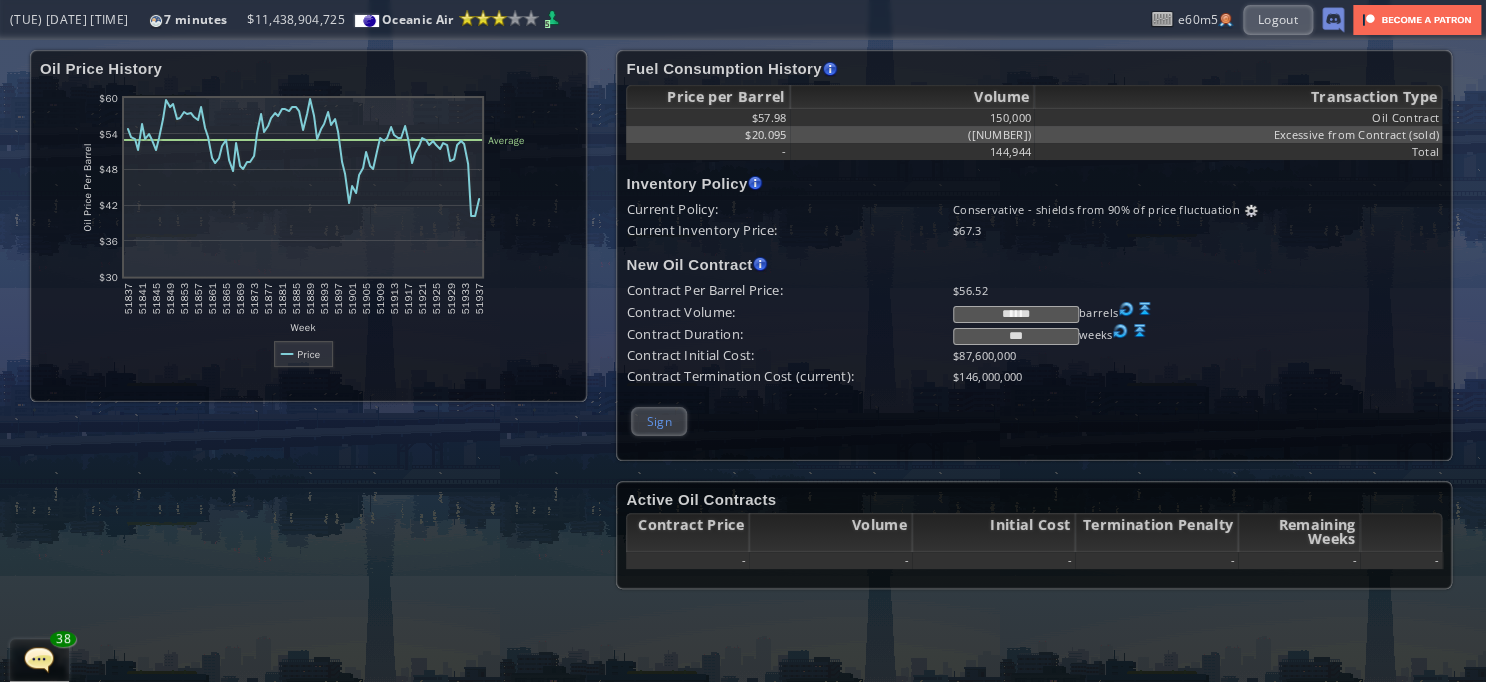 type on "******" 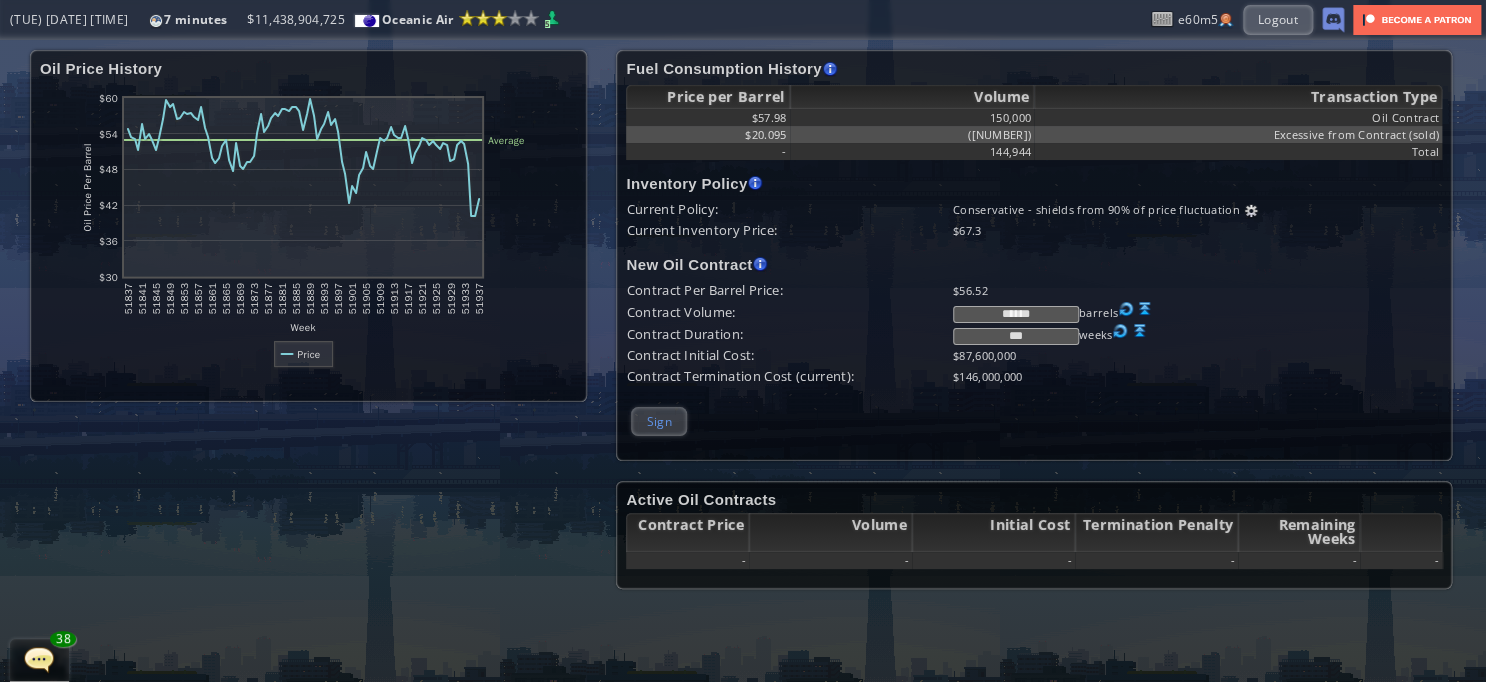 click on "Sign" at bounding box center (658, 421) 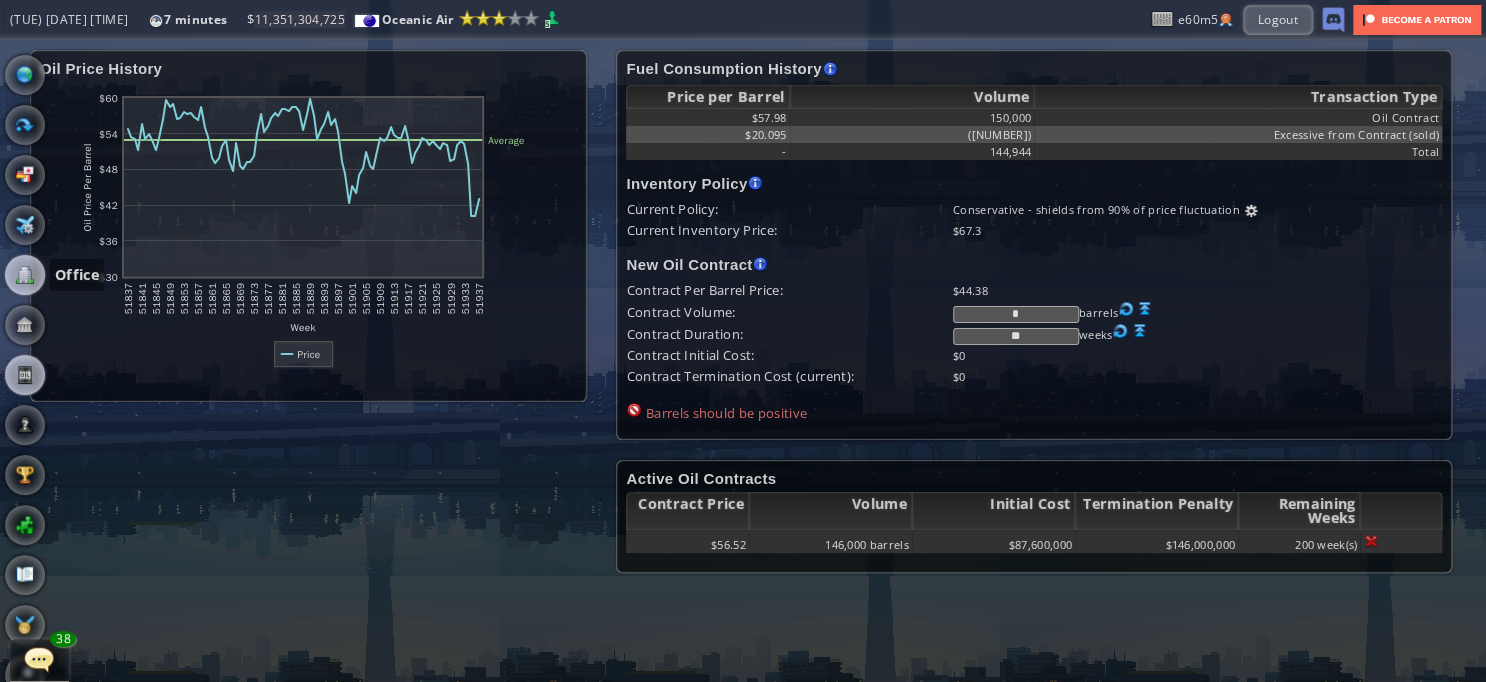 click at bounding box center [25, 275] 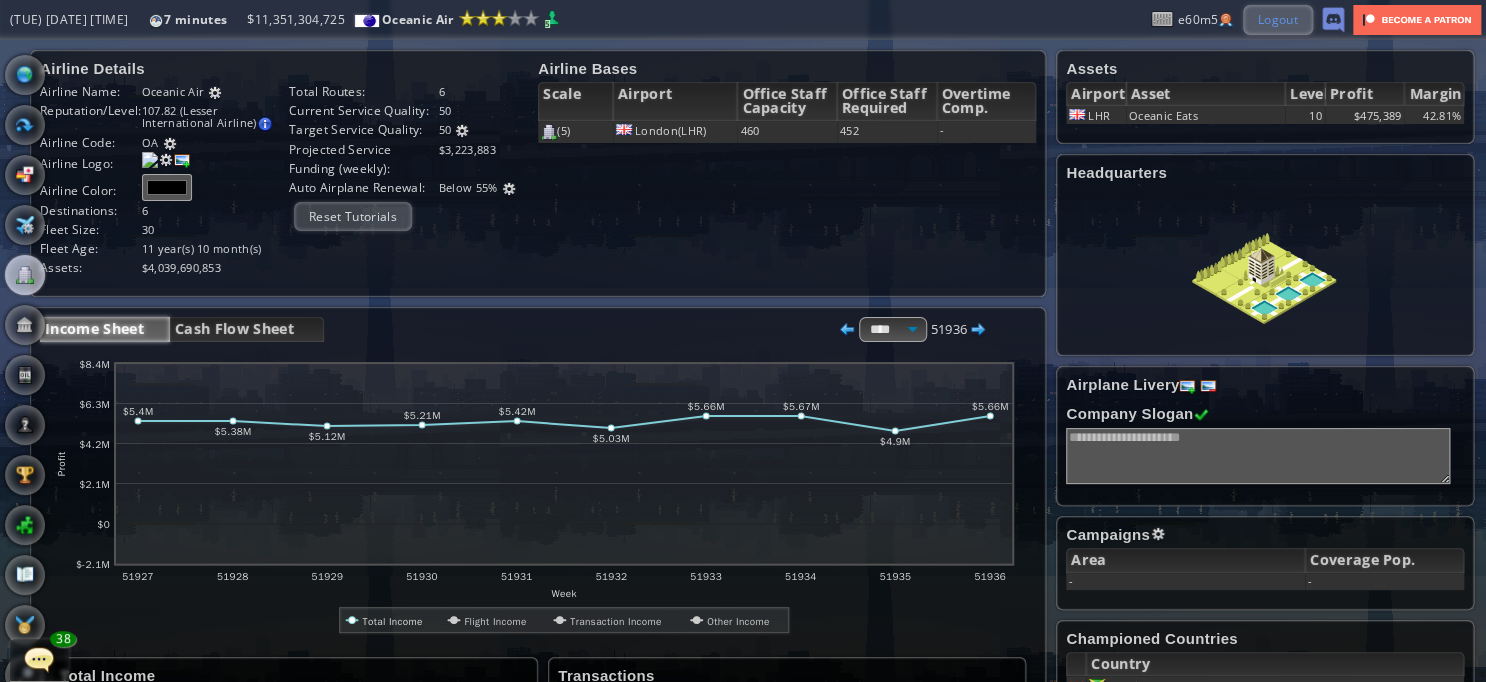click on "Logout" at bounding box center (1278, 19) 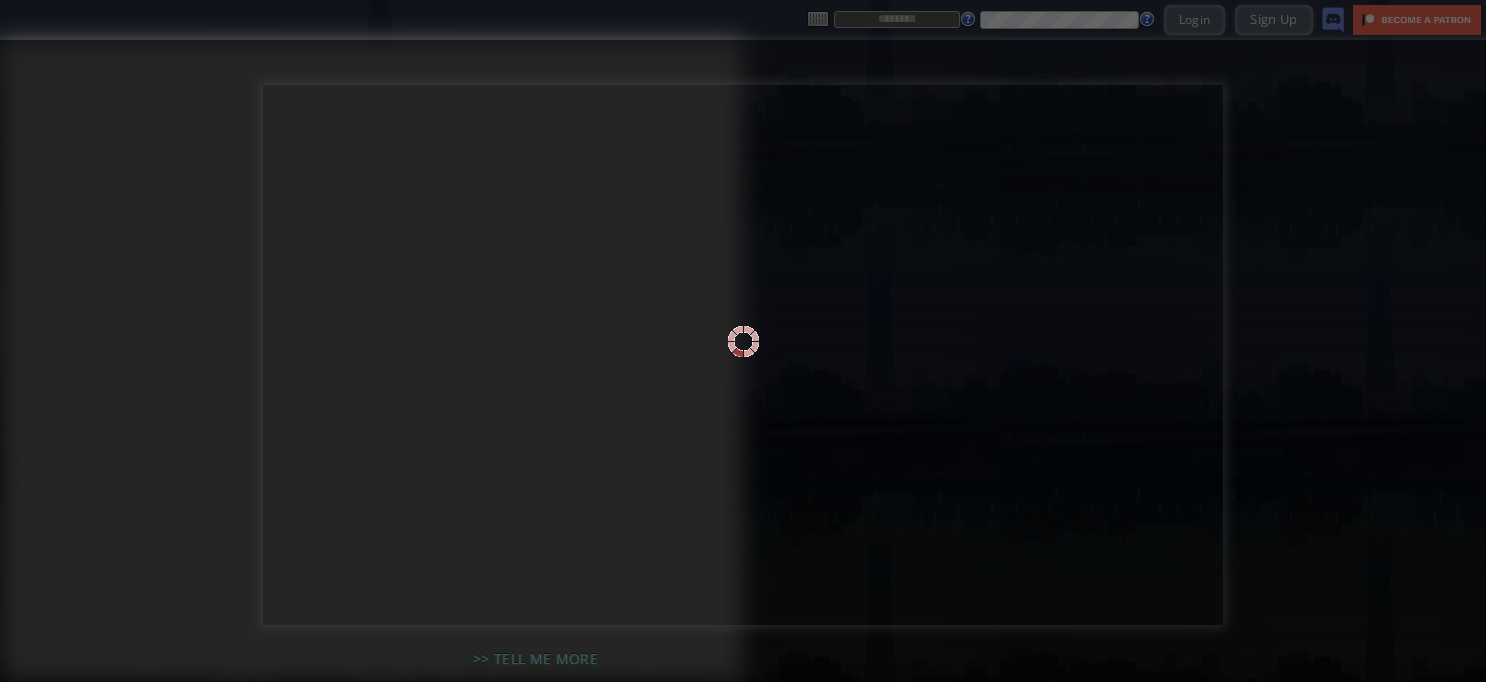 scroll, scrollTop: 0, scrollLeft: 0, axis: both 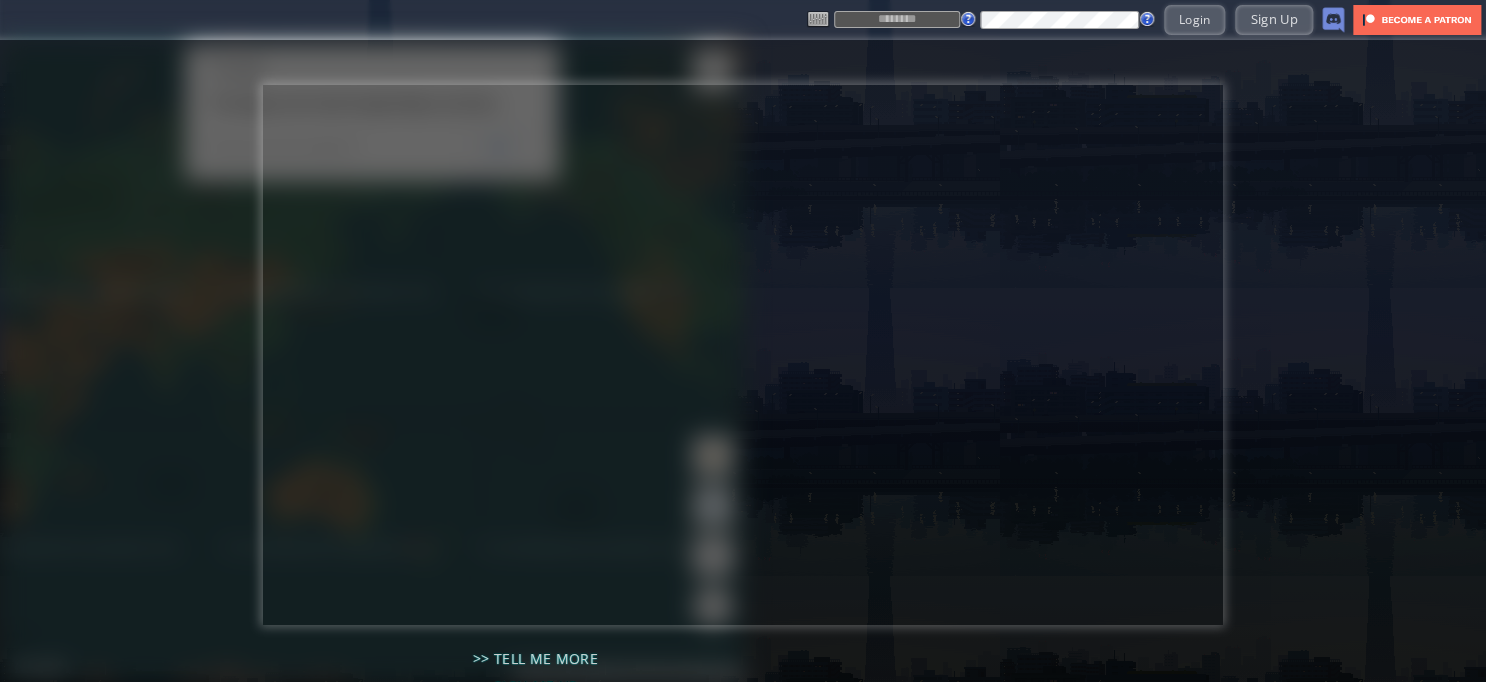 click at bounding box center (897, 19) 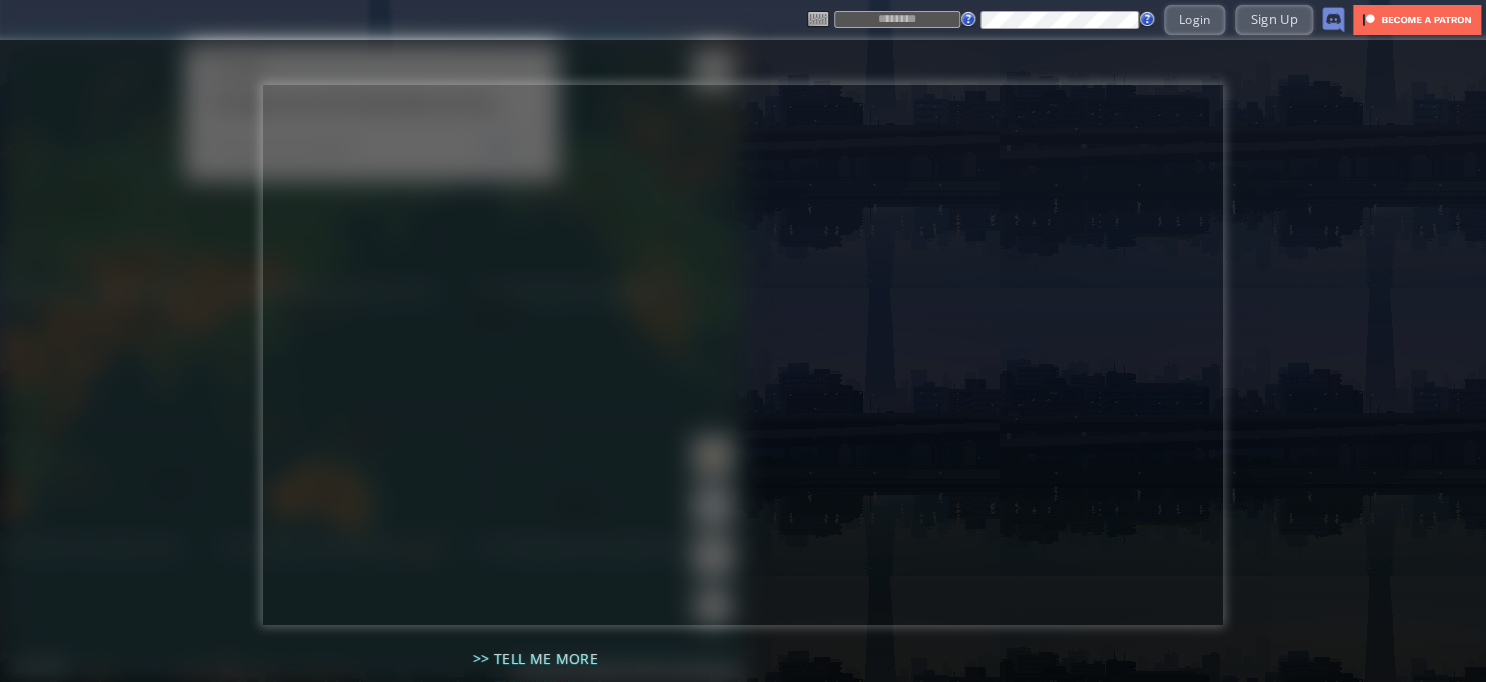 type on "****" 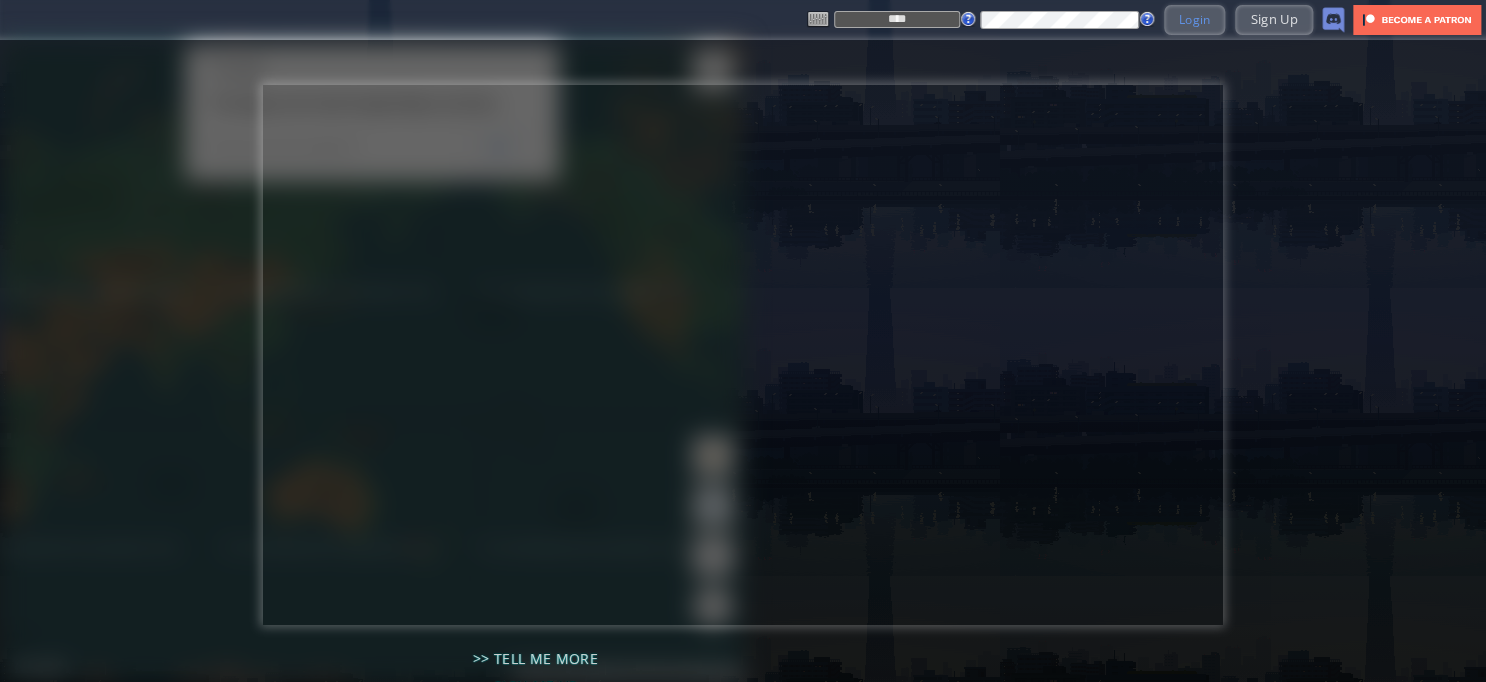 click on "****
Login
Sign Up" at bounding box center [1076, 19] 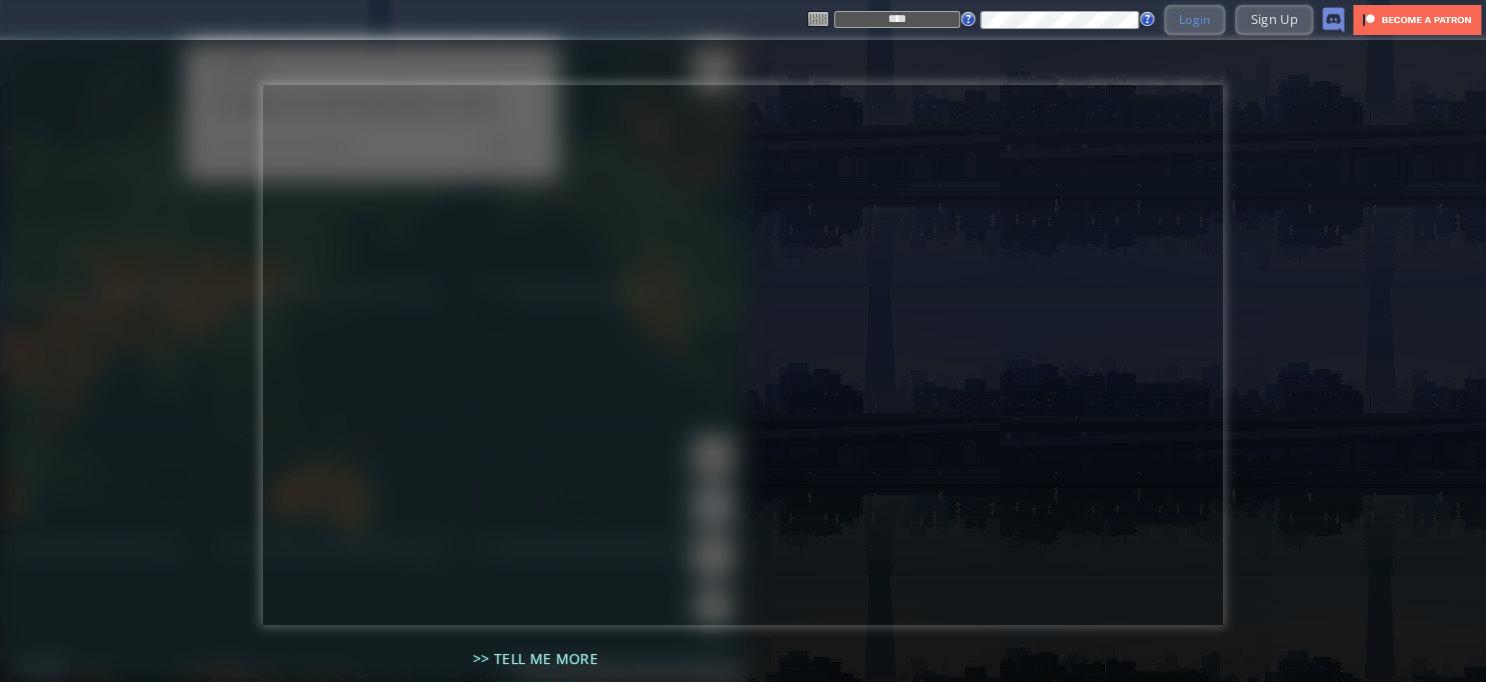 click on "Login" at bounding box center [1195, 19] 